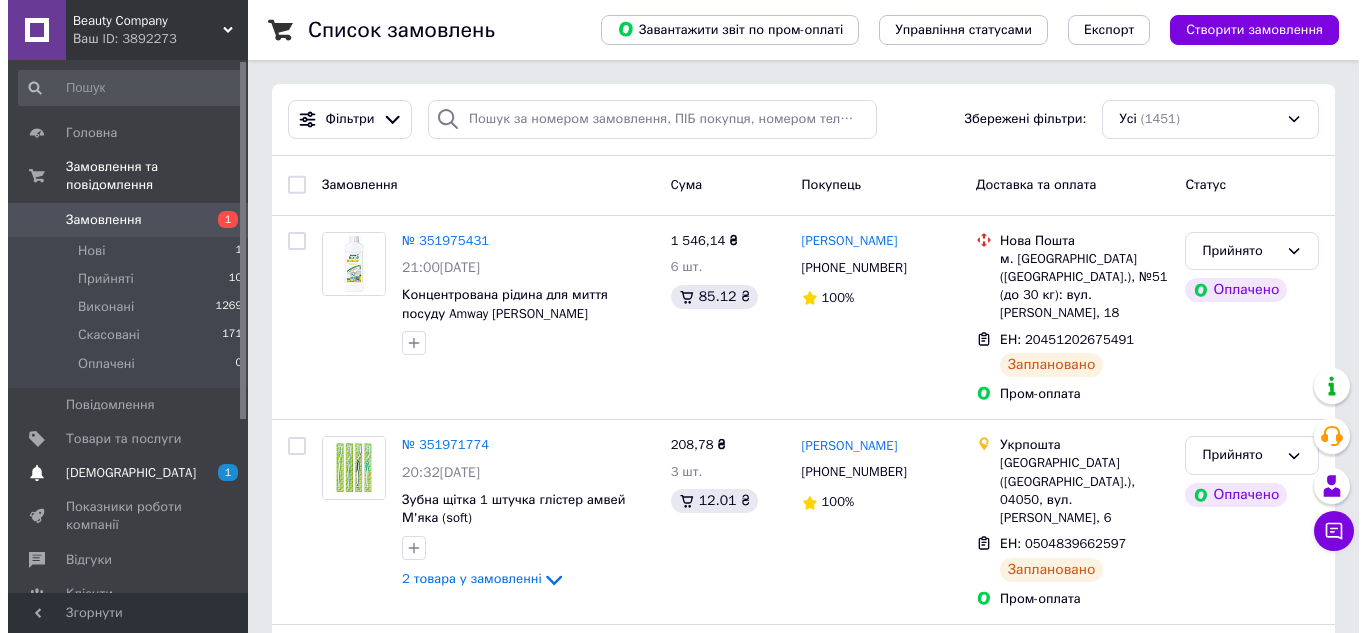 scroll, scrollTop: 0, scrollLeft: 0, axis: both 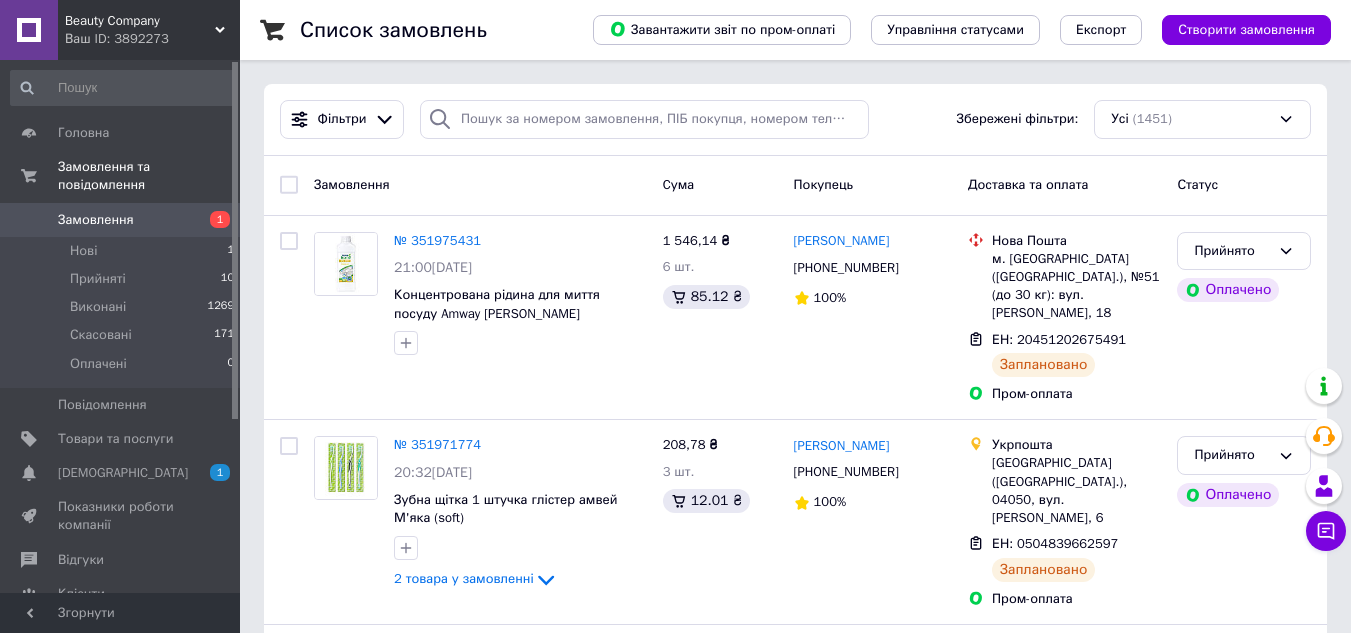drag, startPoint x: 128, startPoint y: 450, endPoint x: 184, endPoint y: 432, distance: 58.821766 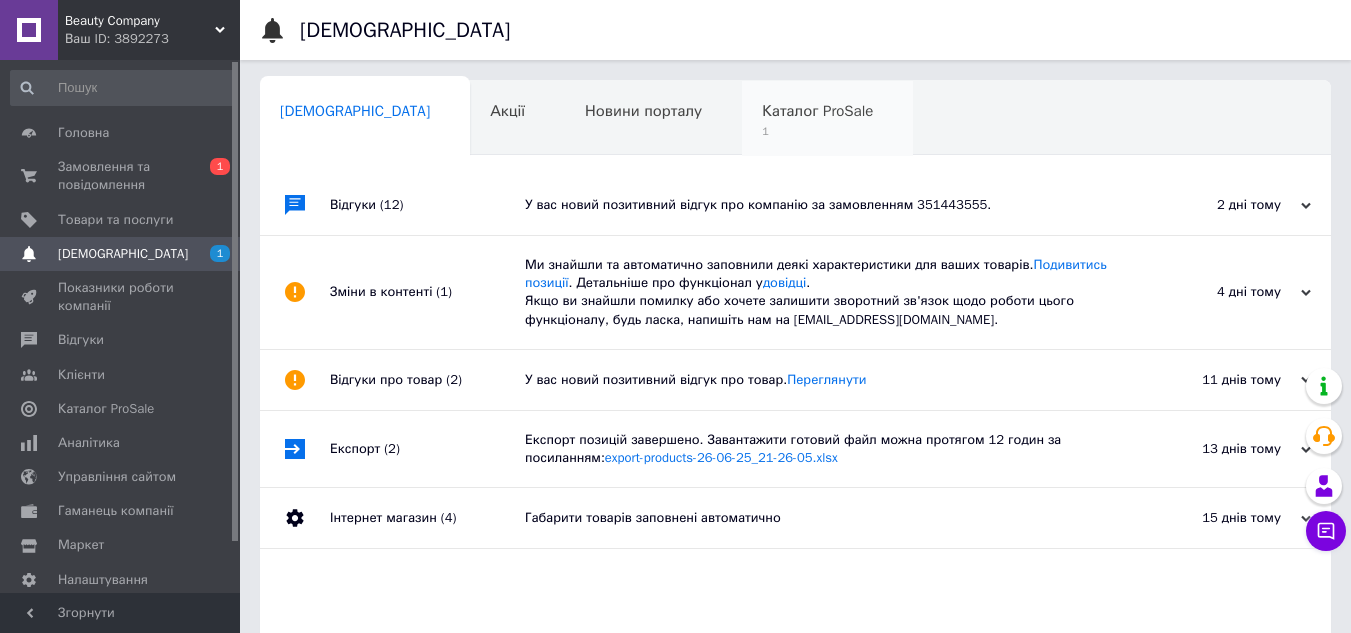 click on "Каталог ProSale 1" at bounding box center [827, 119] 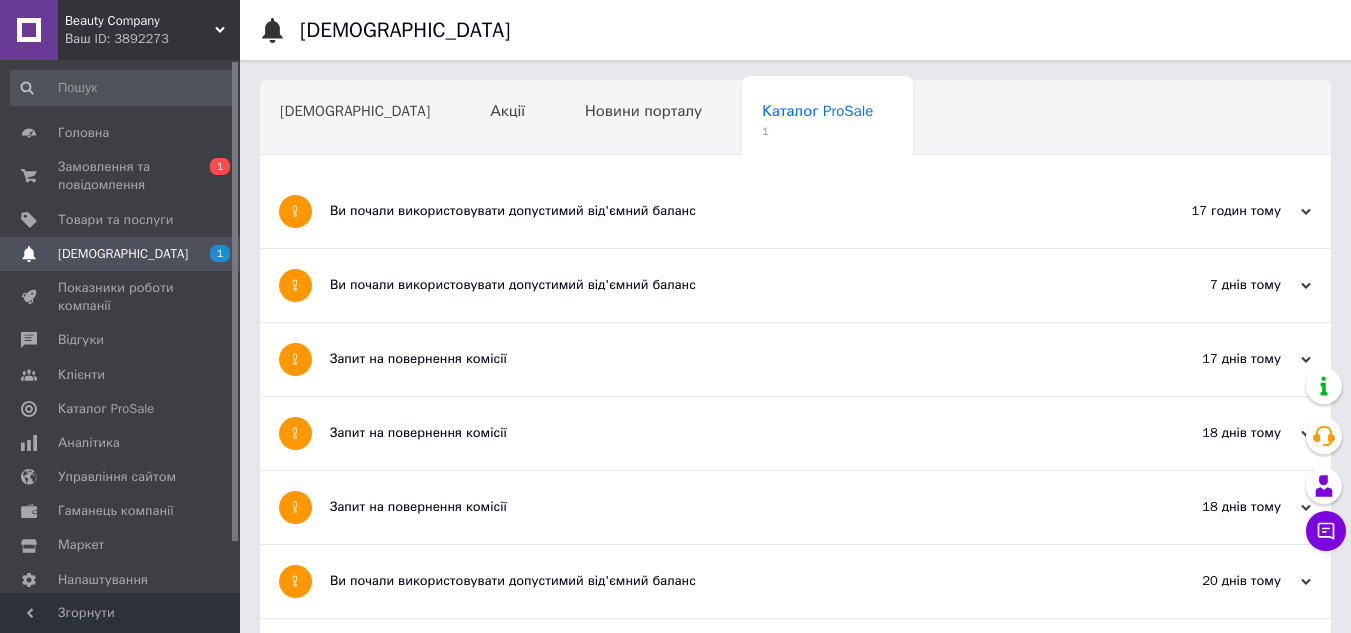 click on "Ви почали використовувати допустимий від'ємний баланс" at bounding box center [720, 211] 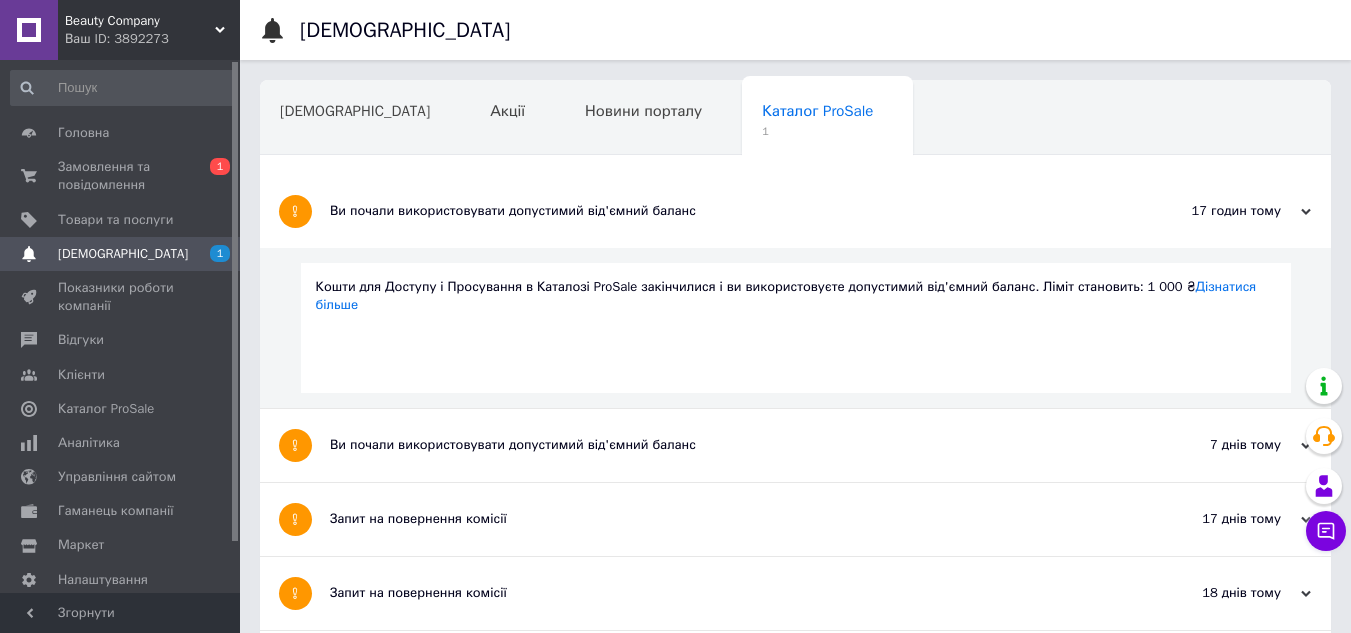 click on "Ви почали використовувати допустимий від'ємний баланс" at bounding box center (720, 211) 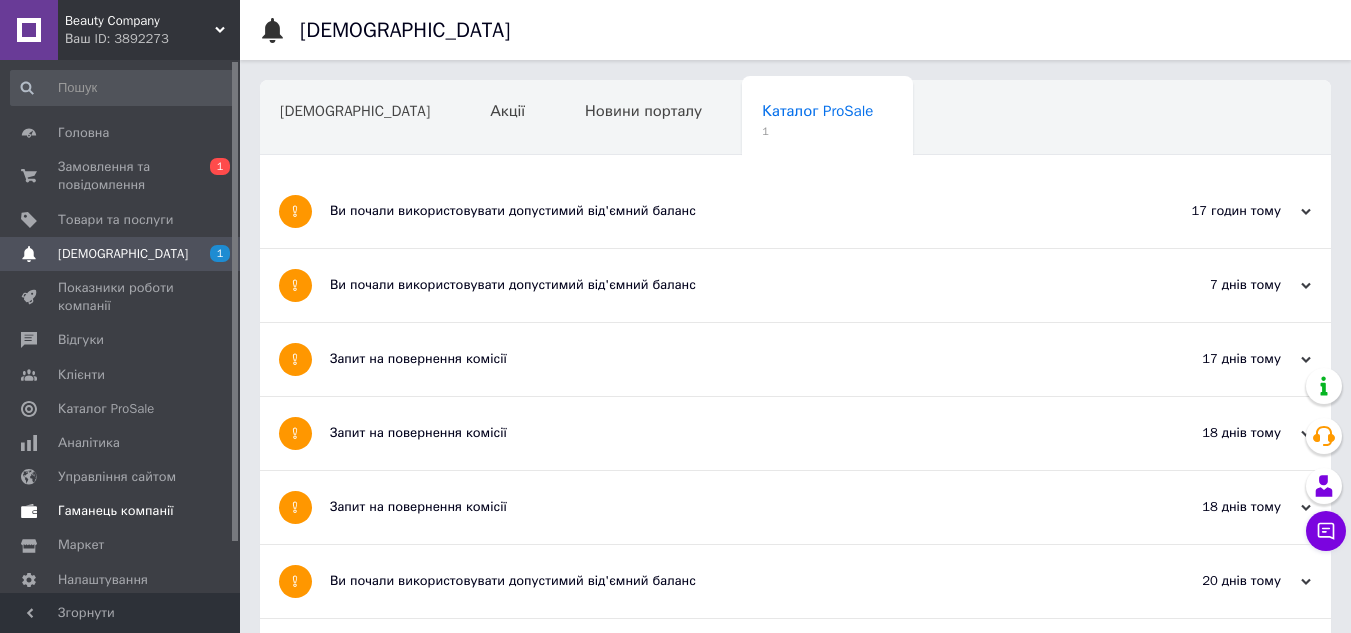 click on "Гаманець компанії" at bounding box center (116, 511) 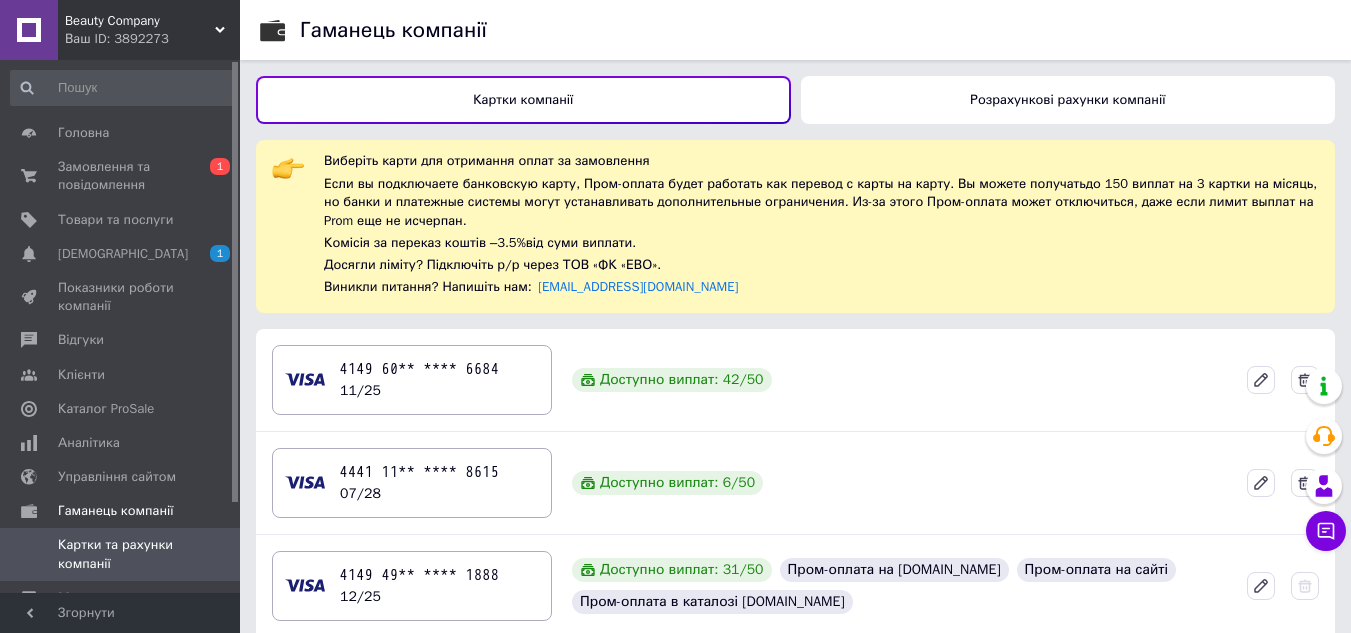 click on "Розрахункові рахунки компанії" at bounding box center [1068, 100] 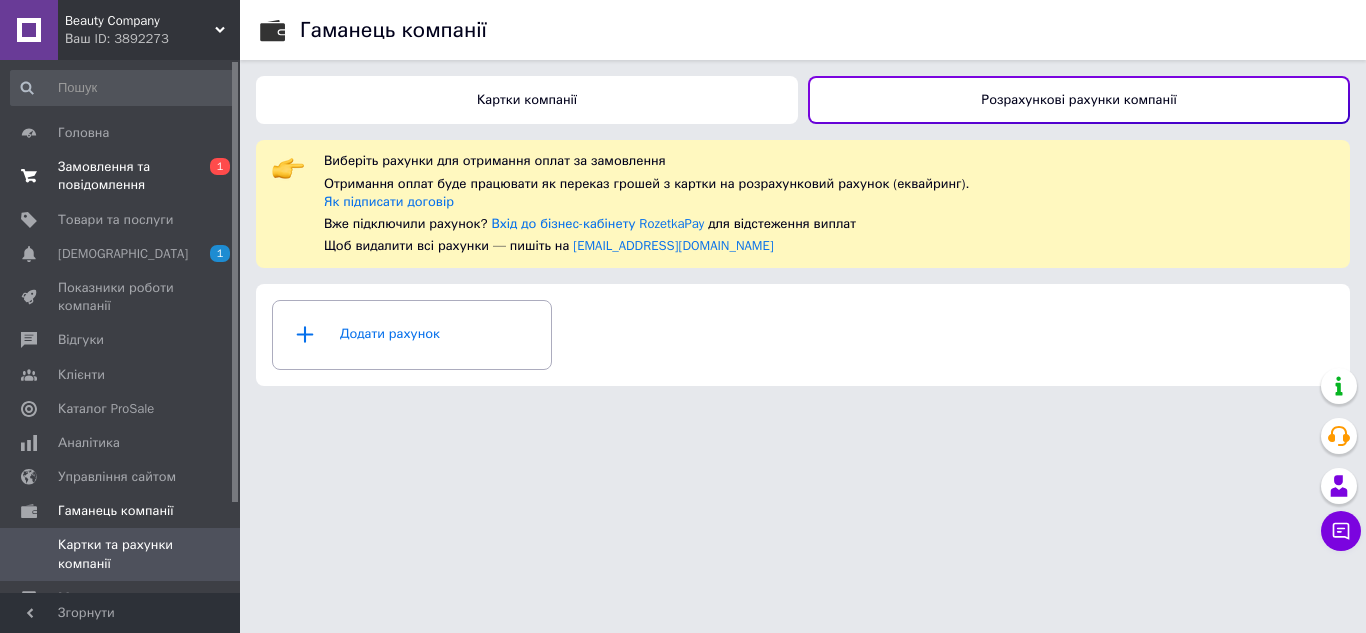 click on "Замовлення та повідомлення" at bounding box center (121, 176) 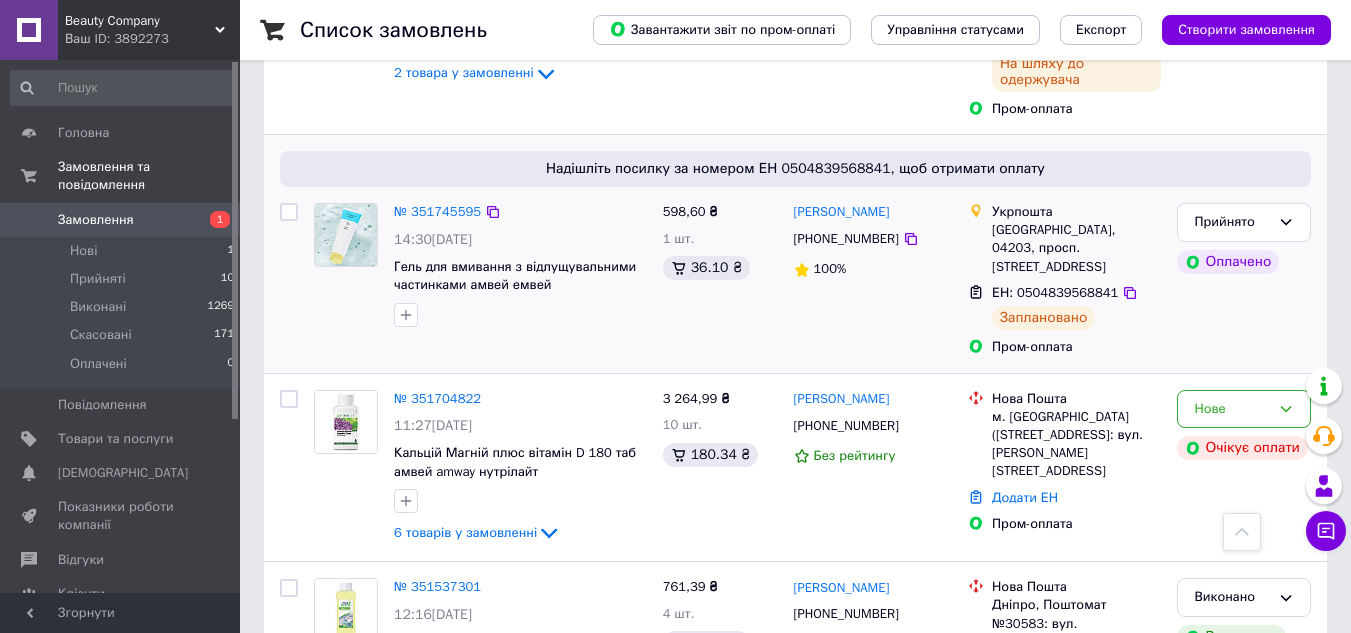 scroll, scrollTop: 1500, scrollLeft: 0, axis: vertical 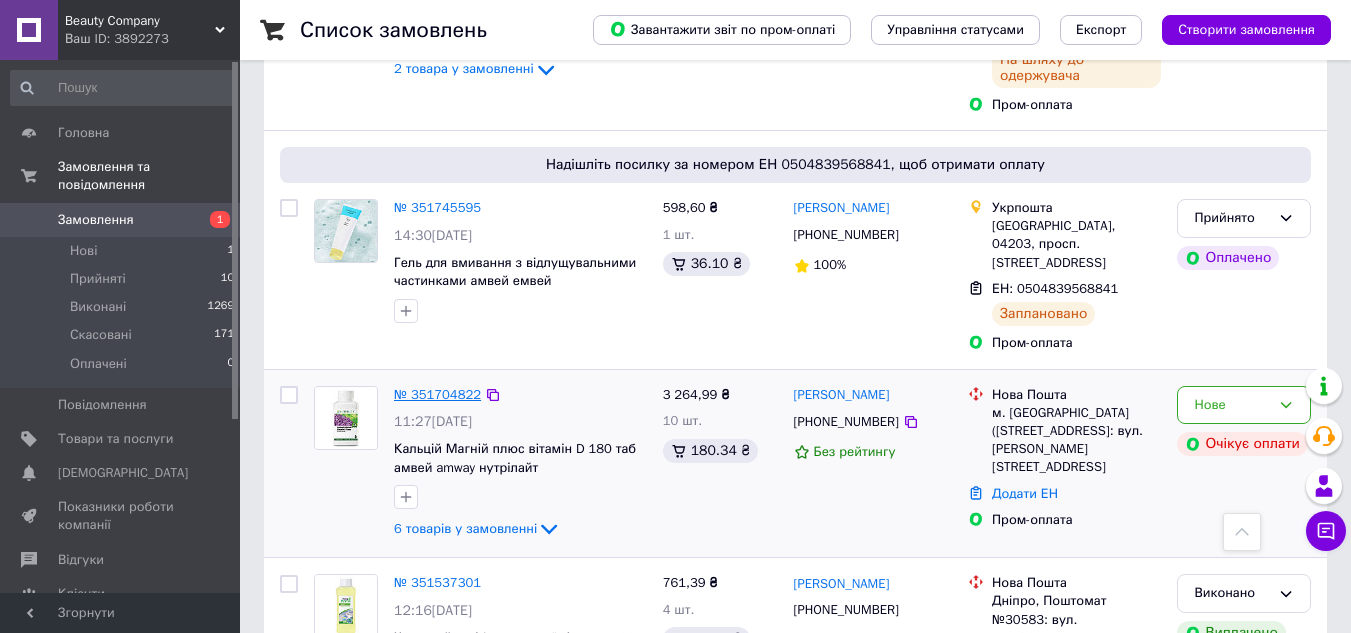 click on "№ 351704822" at bounding box center [437, 394] 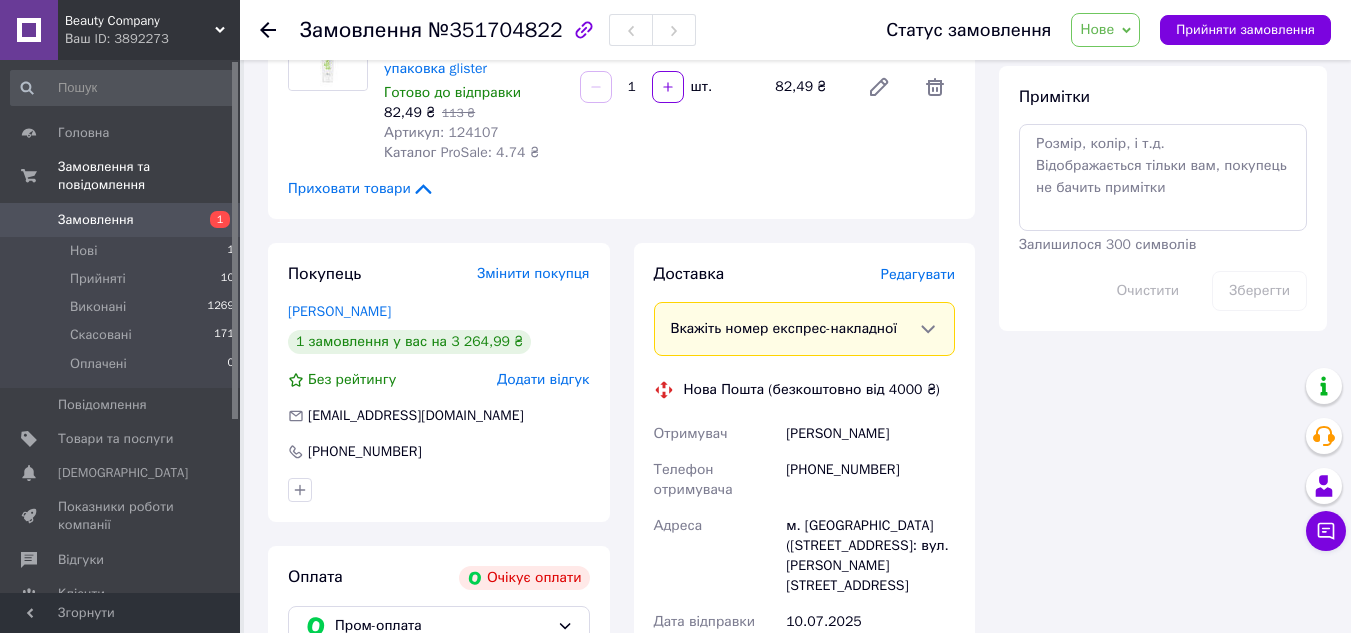 scroll, scrollTop: 1400, scrollLeft: 0, axis: vertical 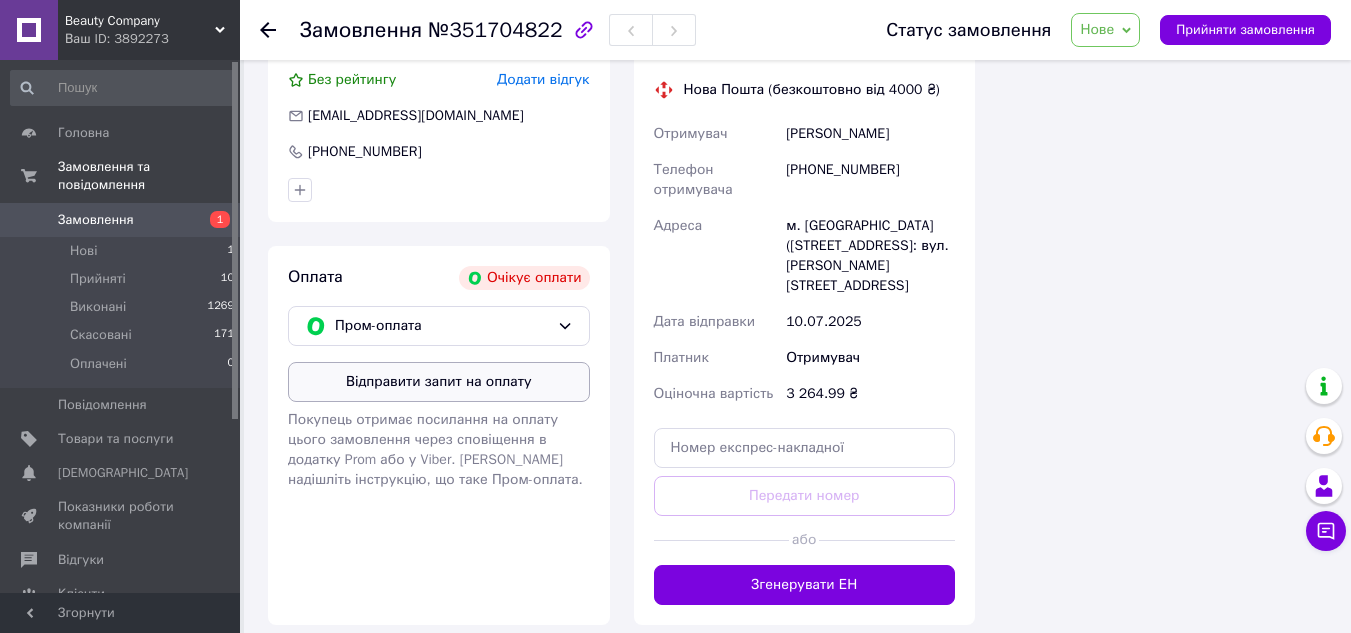 click on "Відправити запит на оплату" at bounding box center [439, 382] 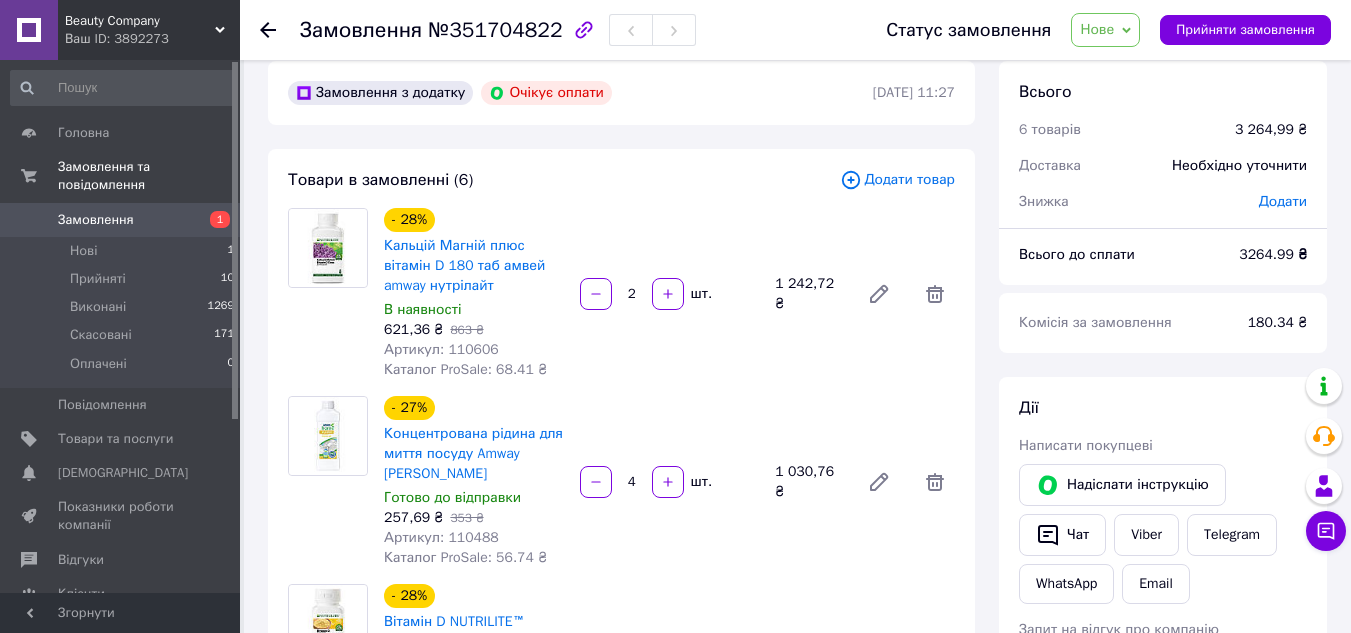 scroll, scrollTop: 0, scrollLeft: 0, axis: both 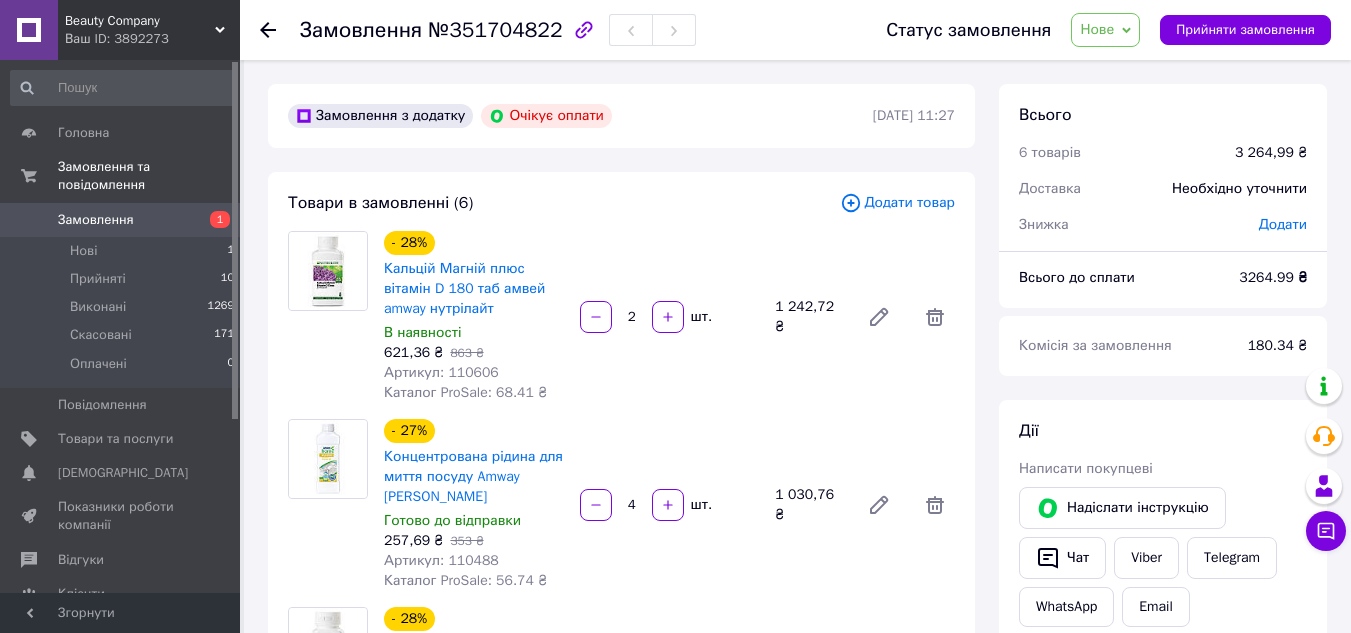 click on "Замовлення 1" at bounding box center (123, 220) 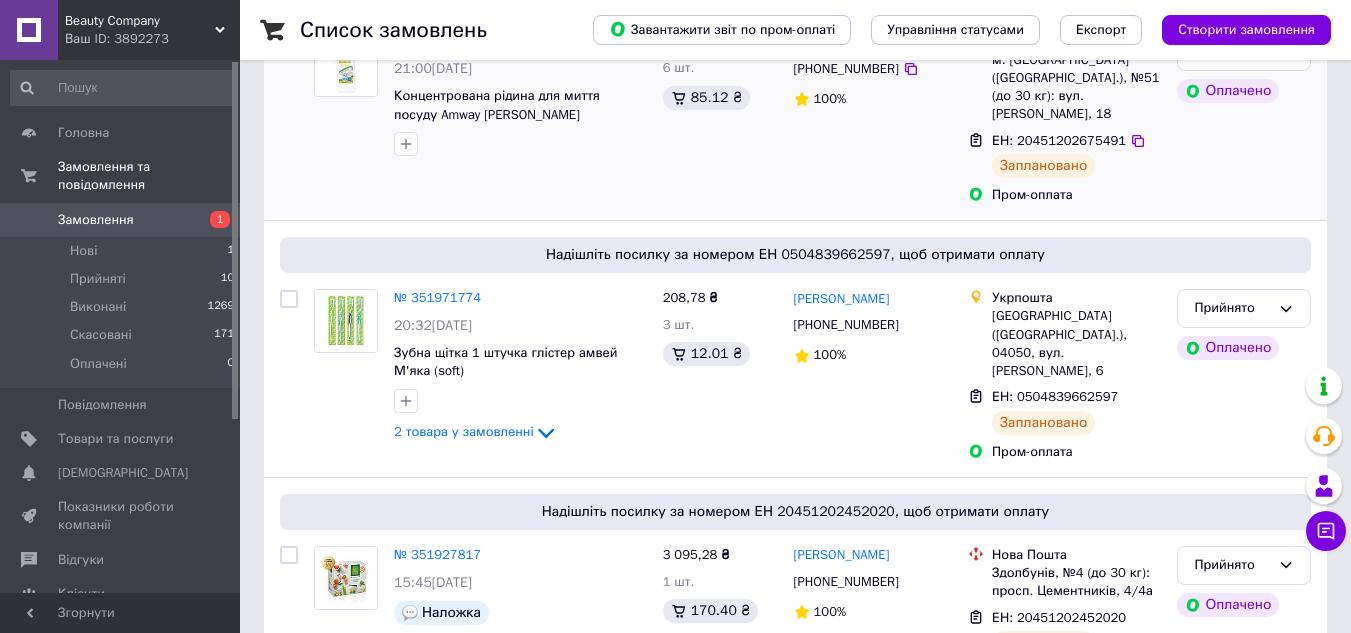scroll, scrollTop: 300, scrollLeft: 0, axis: vertical 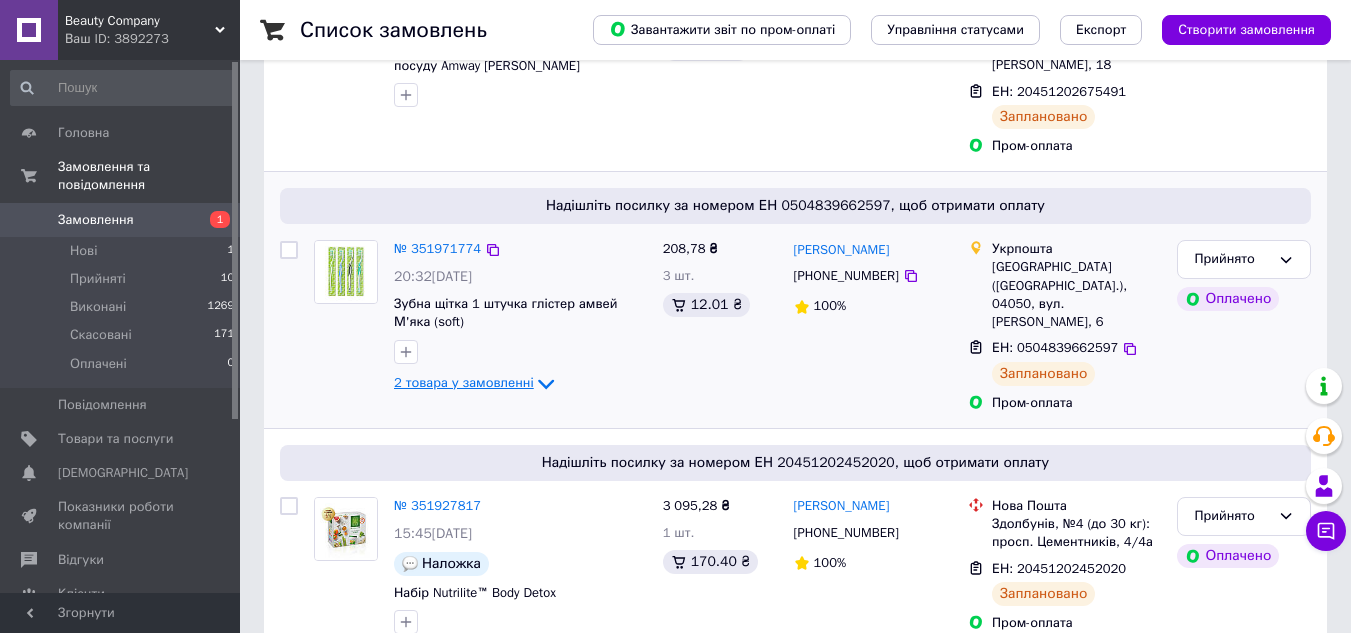 click on "2 товара у замовленні" at bounding box center (464, 383) 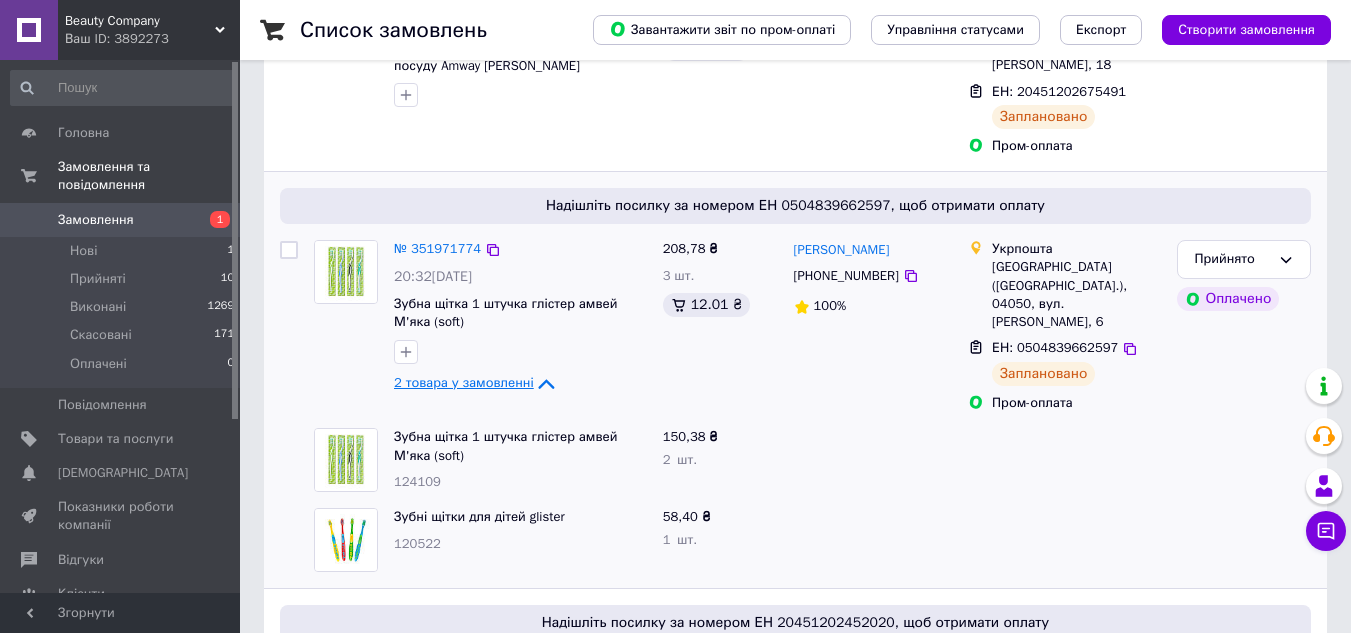 click on "2 товара у замовленні" at bounding box center (464, 383) 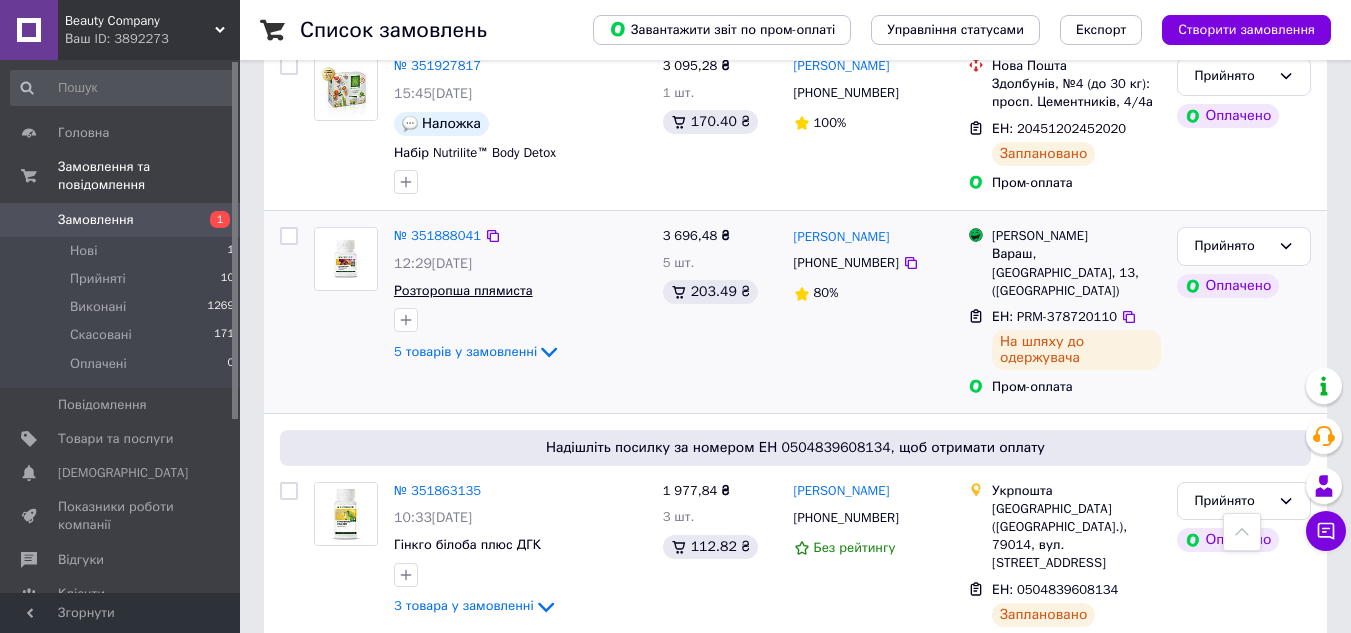 scroll, scrollTop: 800, scrollLeft: 0, axis: vertical 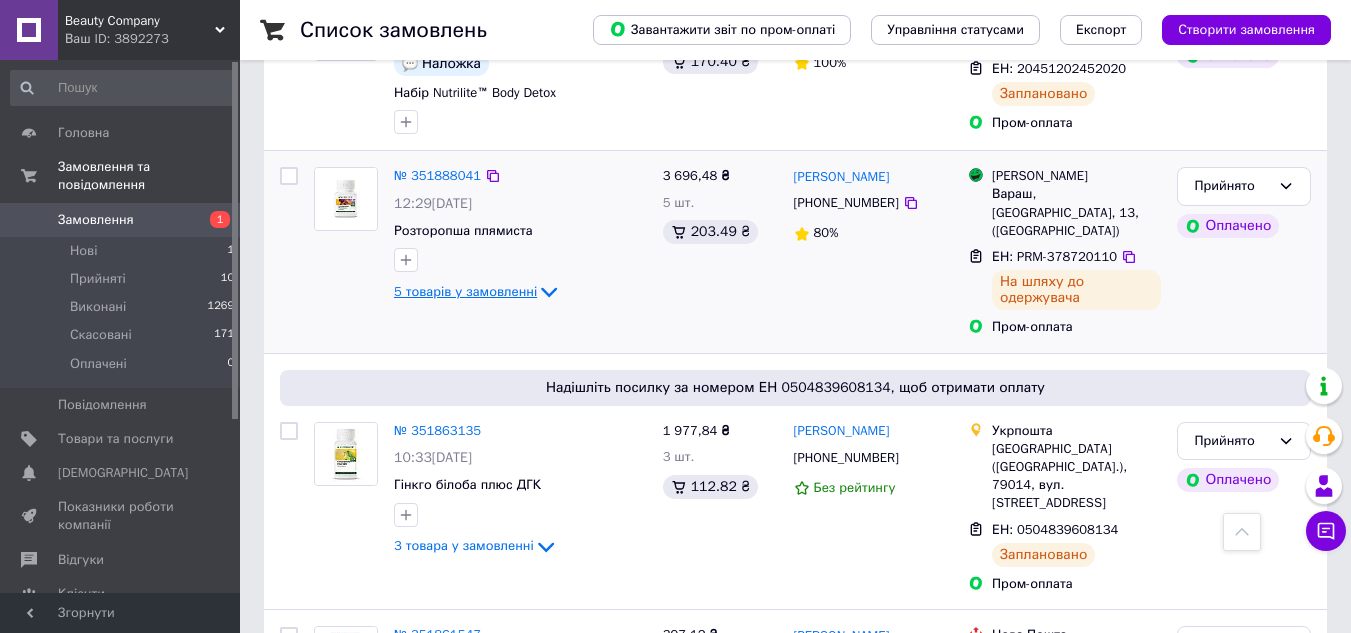 click on "5 товарів у замовленні" at bounding box center (465, 291) 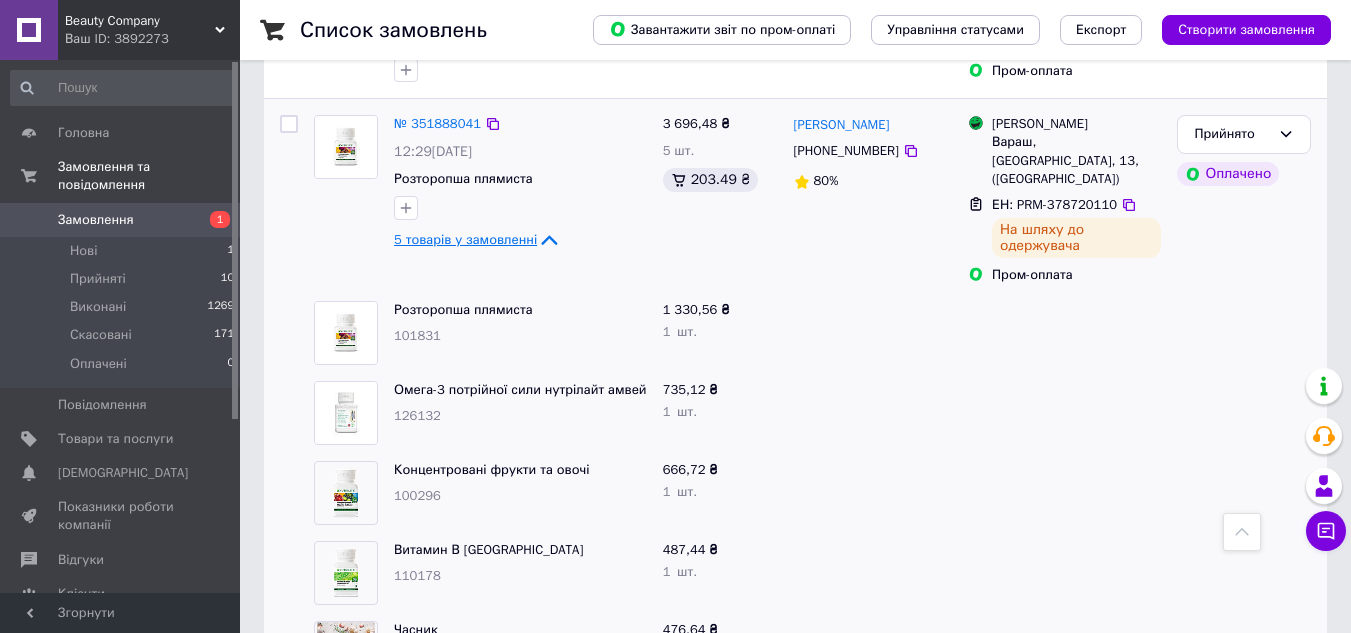 scroll, scrollTop: 900, scrollLeft: 0, axis: vertical 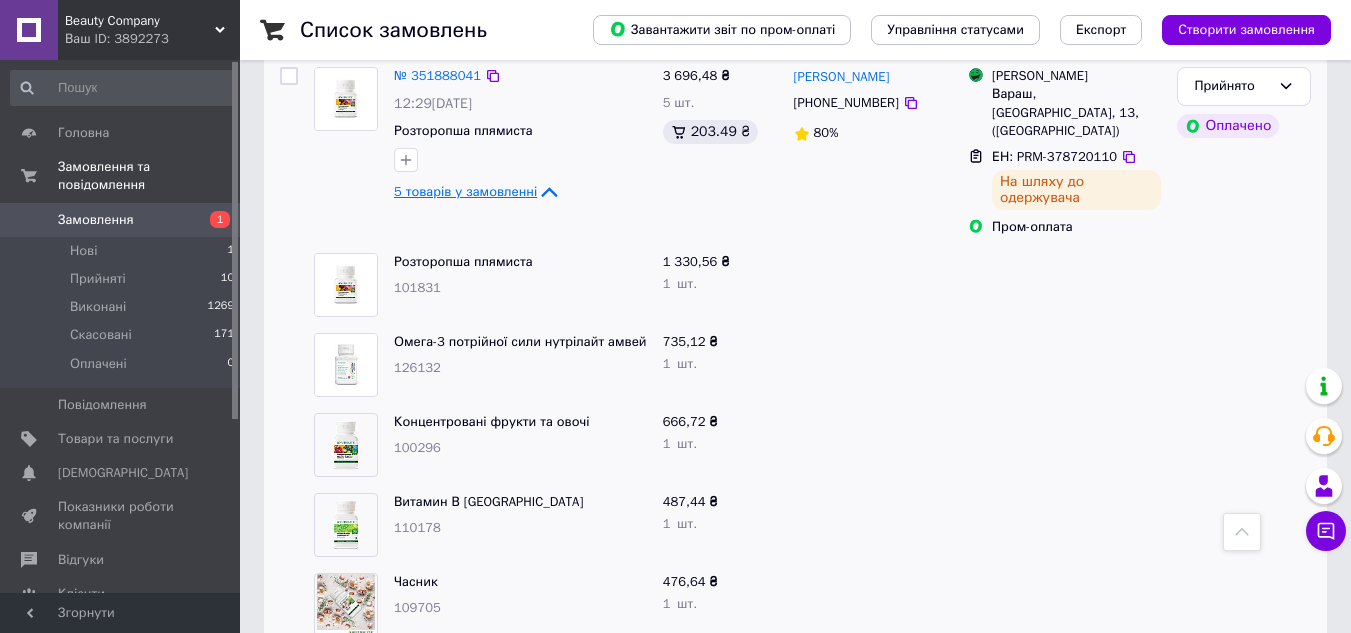 click on "5 товарів у замовленні" at bounding box center (465, 191) 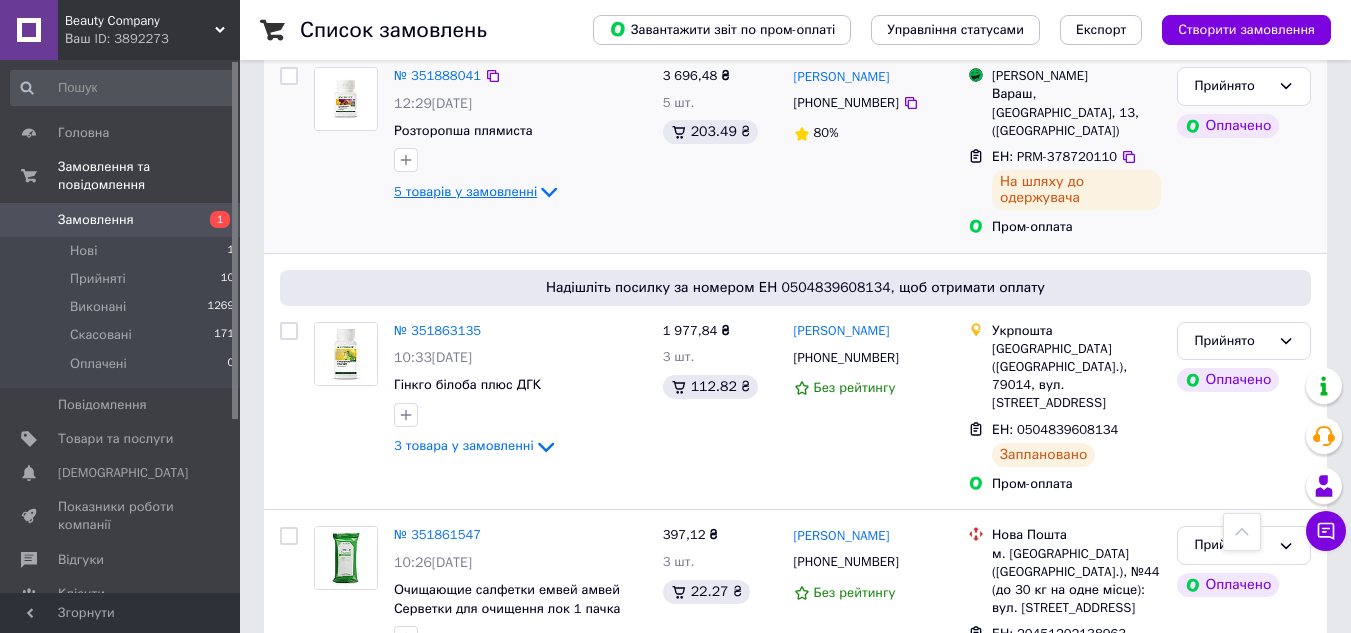 click on "5 товарів у замовленні" at bounding box center (465, 191) 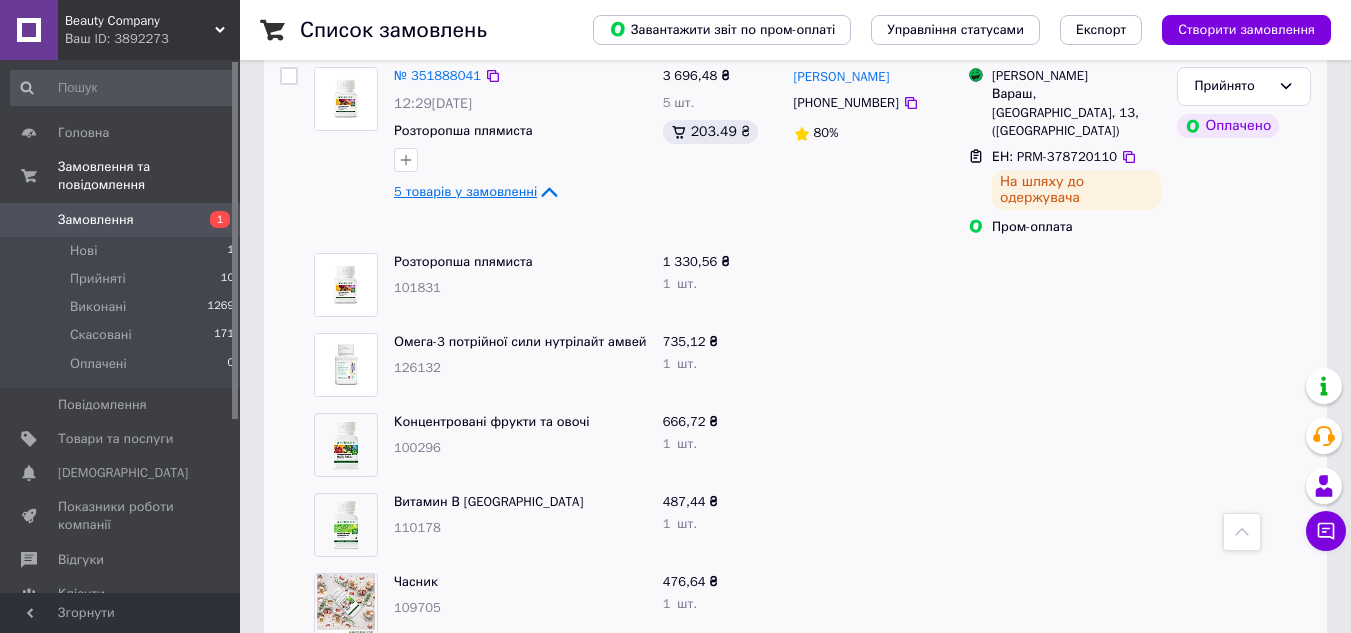 click on "5 товарів у замовленні" at bounding box center (465, 191) 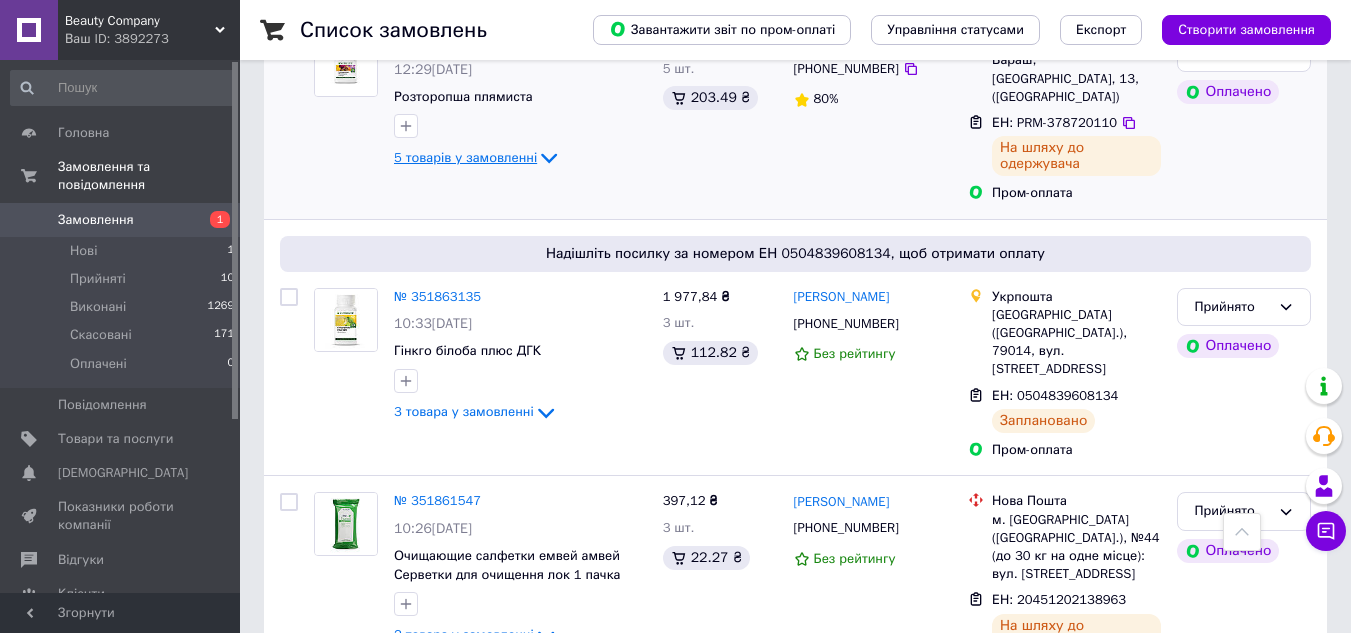 scroll, scrollTop: 1000, scrollLeft: 0, axis: vertical 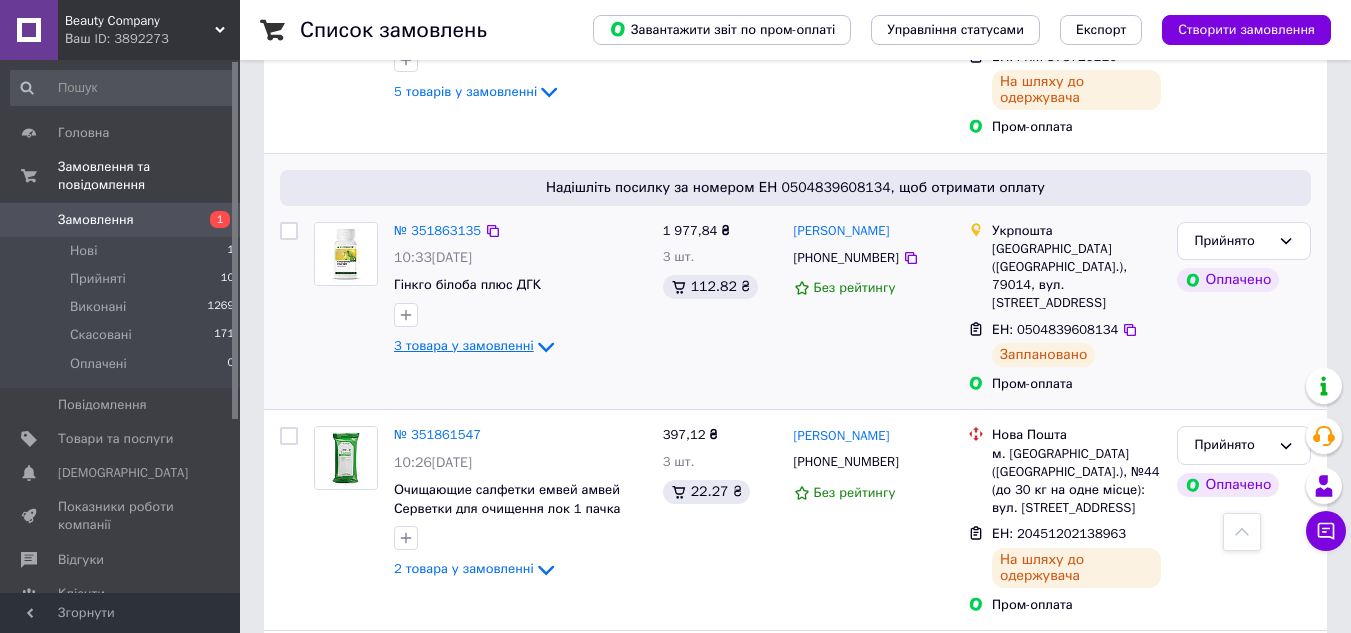 click on "3 товара у замовленні" at bounding box center [464, 346] 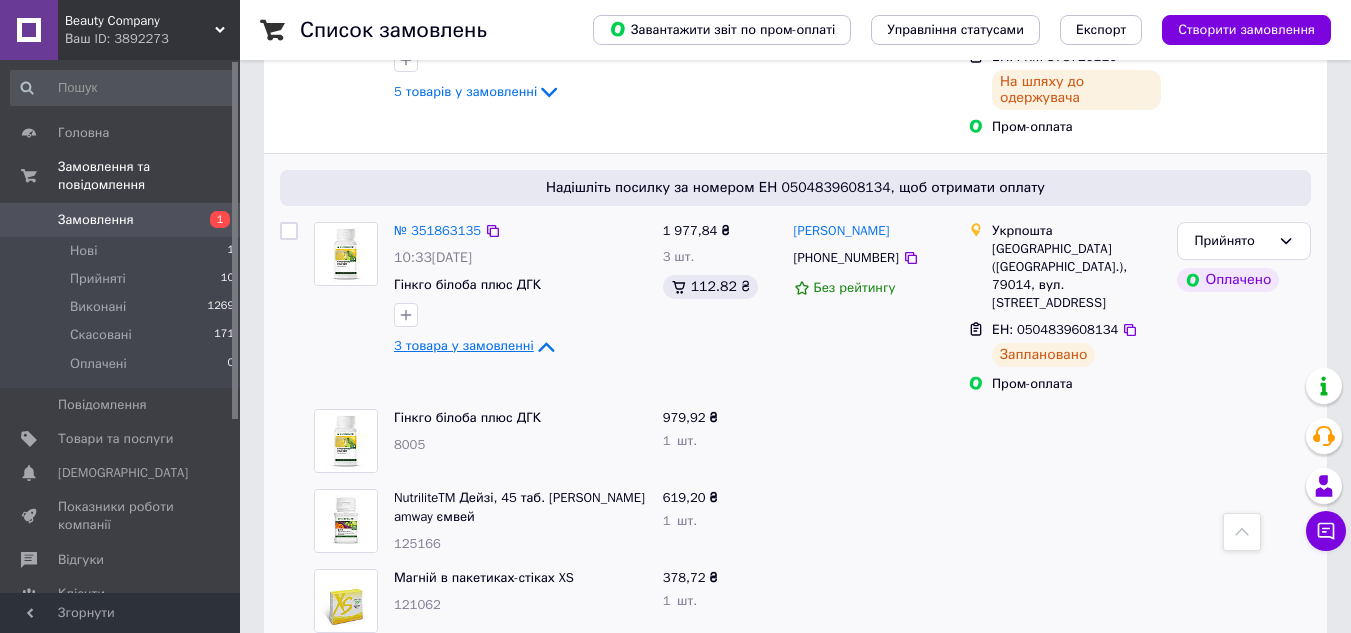 click on "3 товара у замовленні" at bounding box center [464, 346] 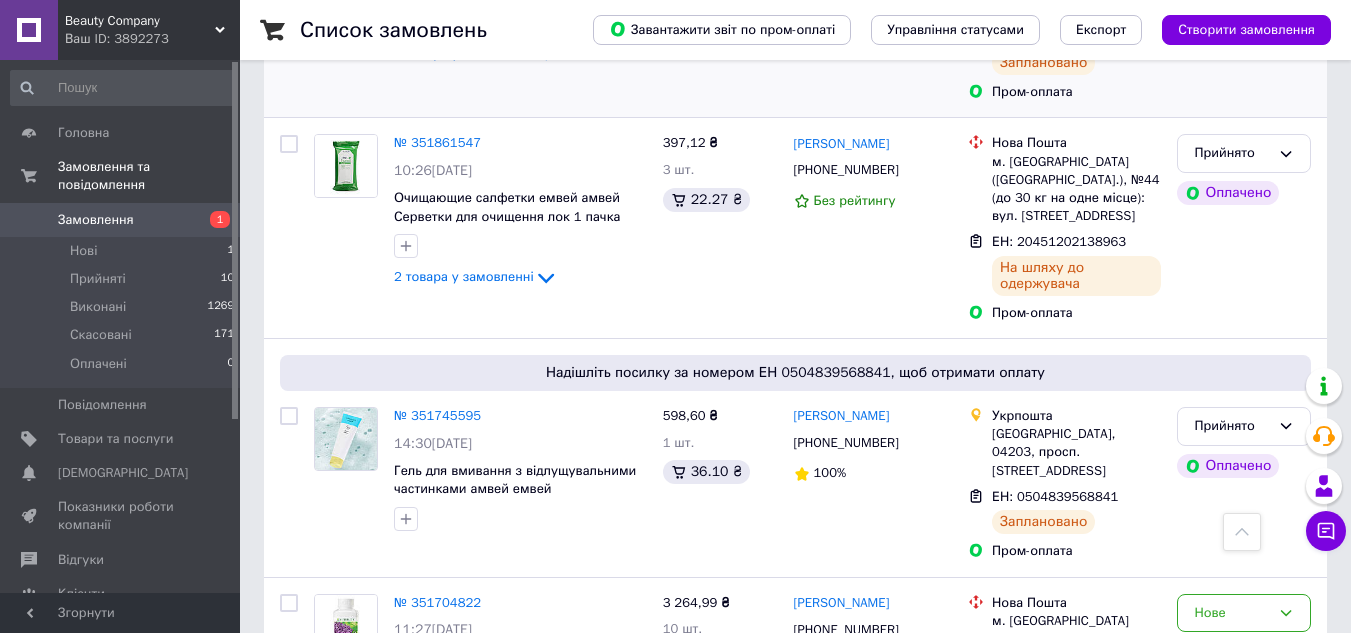 scroll, scrollTop: 1300, scrollLeft: 0, axis: vertical 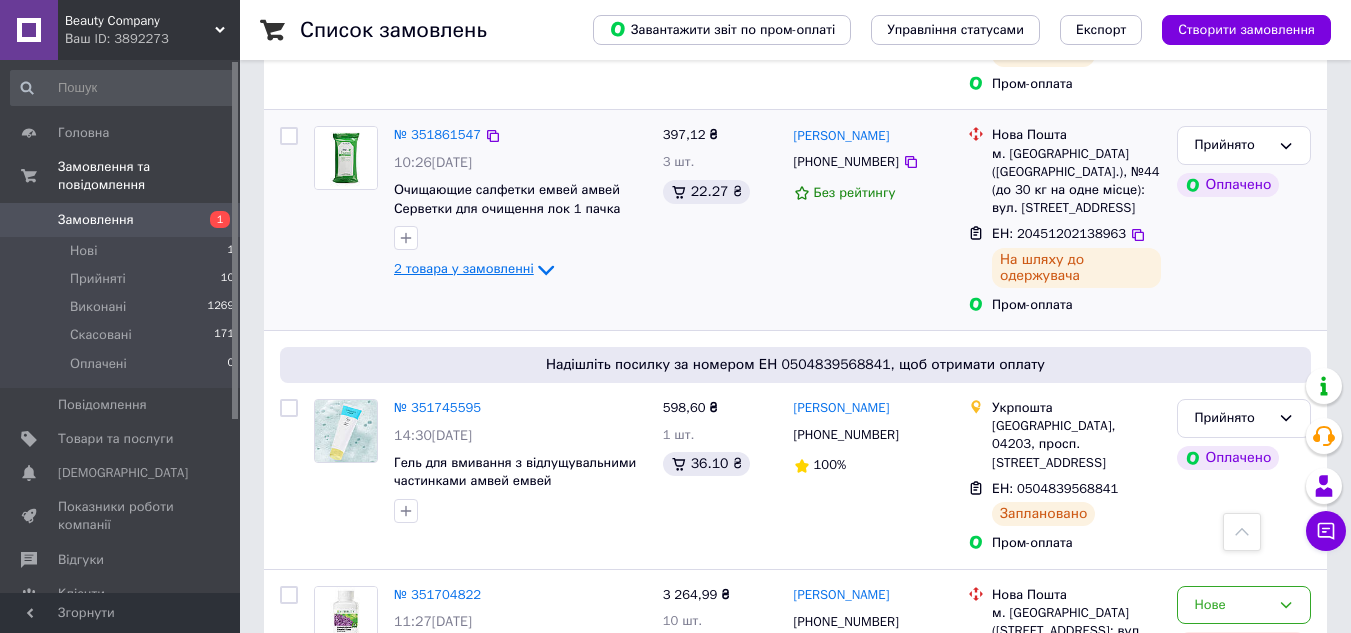 click on "2 товара у замовленні" at bounding box center (464, 269) 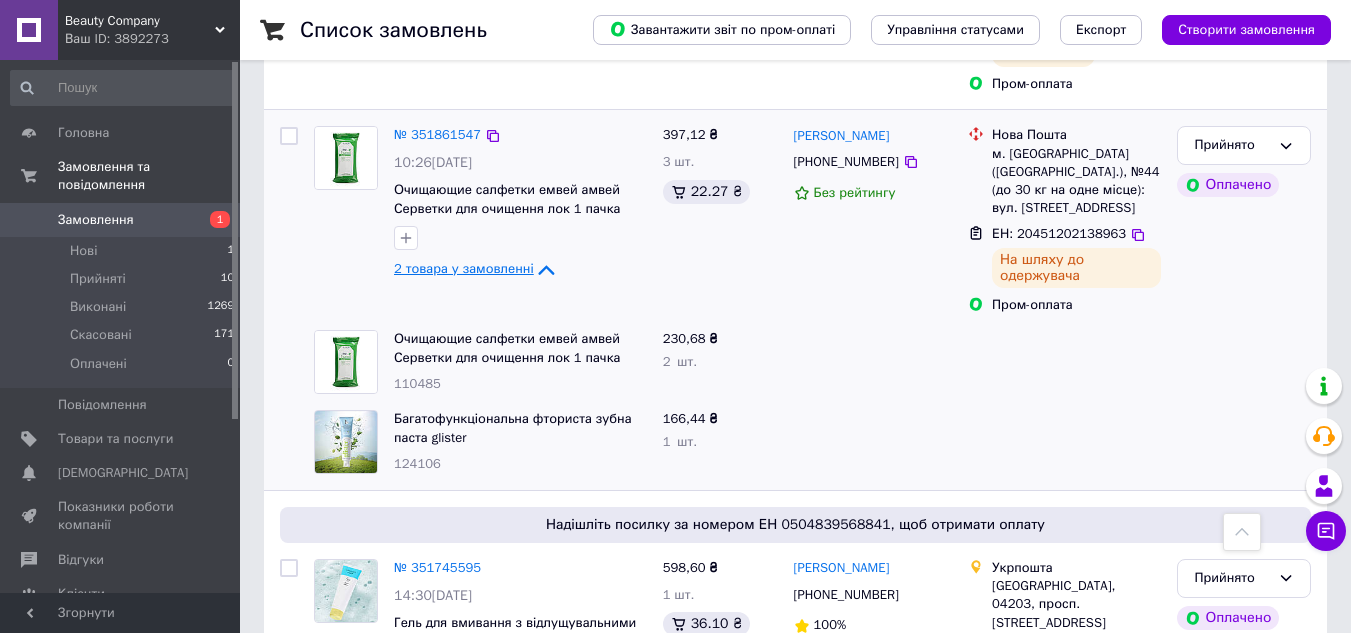 click on "2 товара у замовленні" at bounding box center (464, 269) 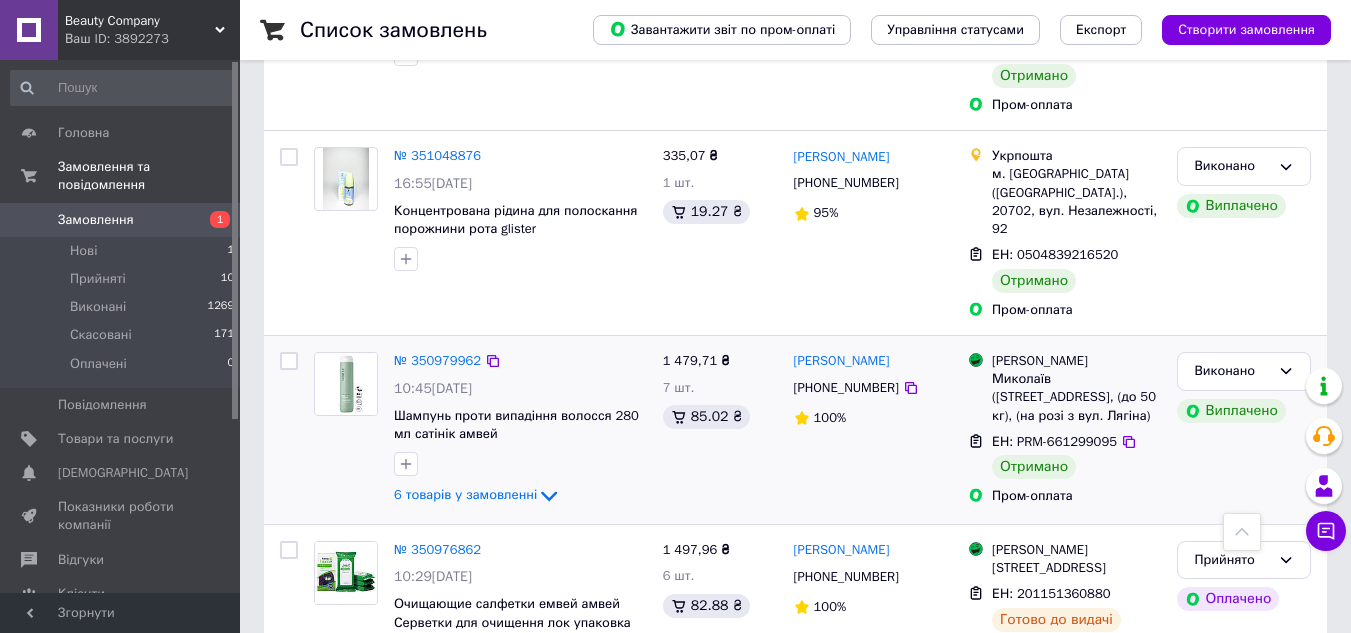 scroll, scrollTop: 3000, scrollLeft: 0, axis: vertical 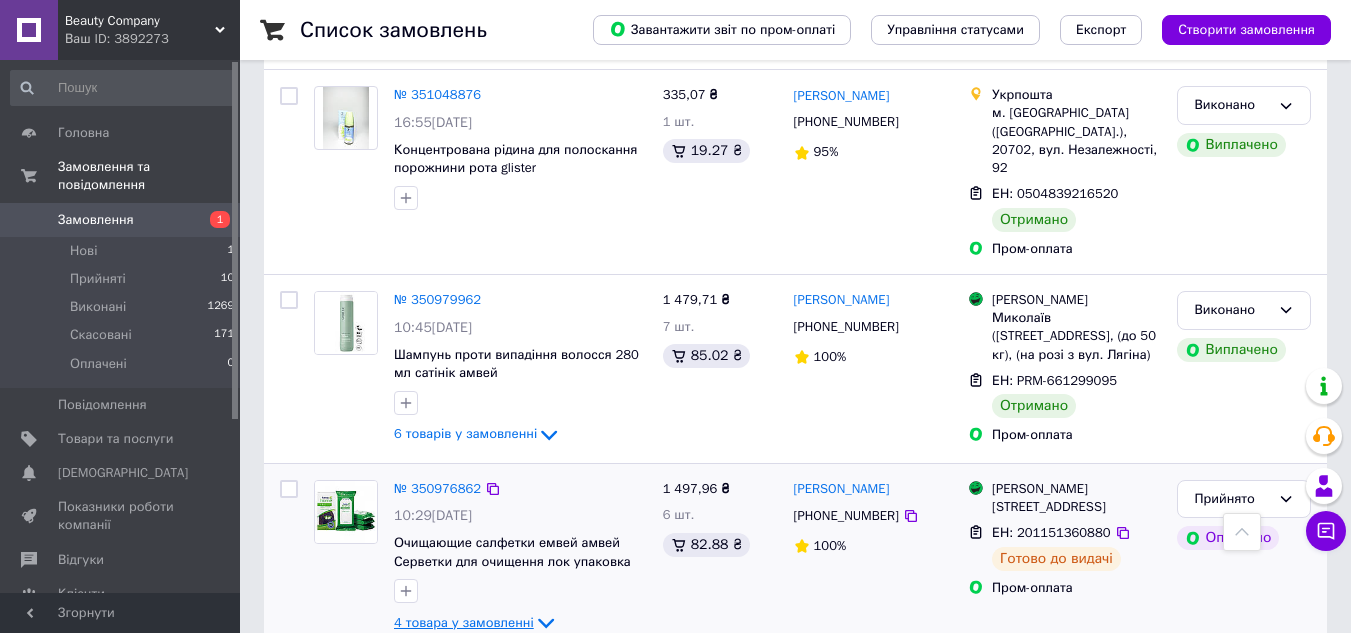 click on "4 товара у замовленні" at bounding box center (464, 622) 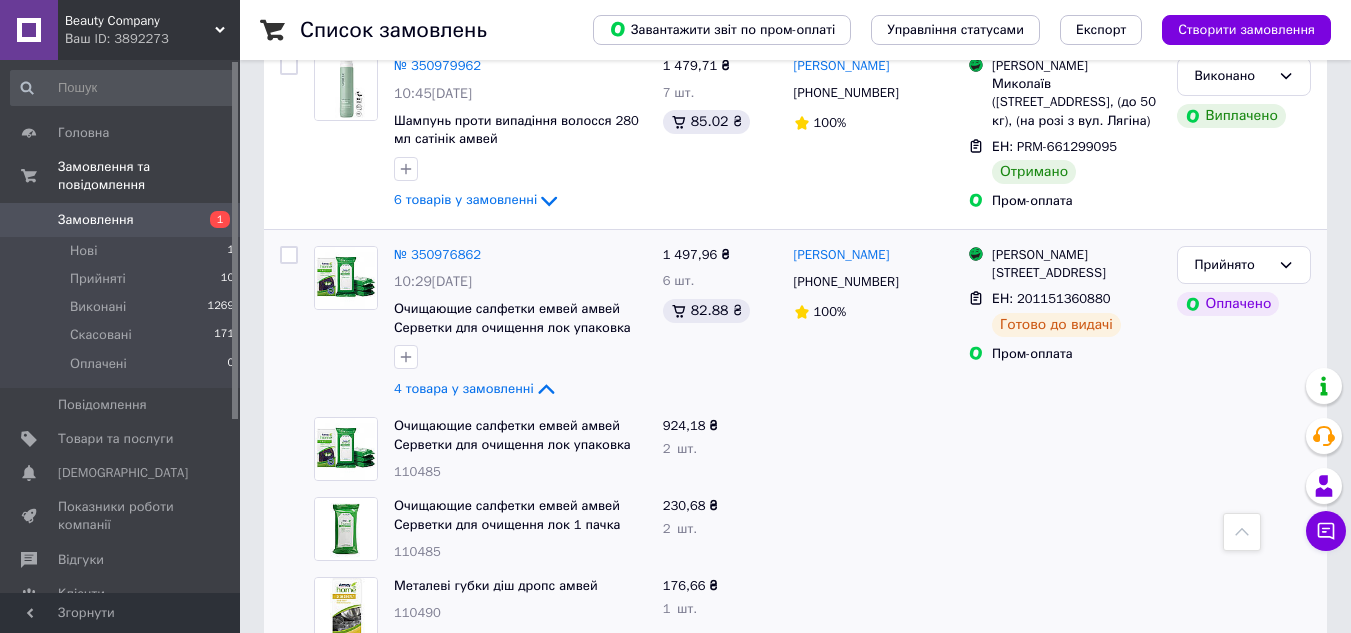 scroll, scrollTop: 3200, scrollLeft: 0, axis: vertical 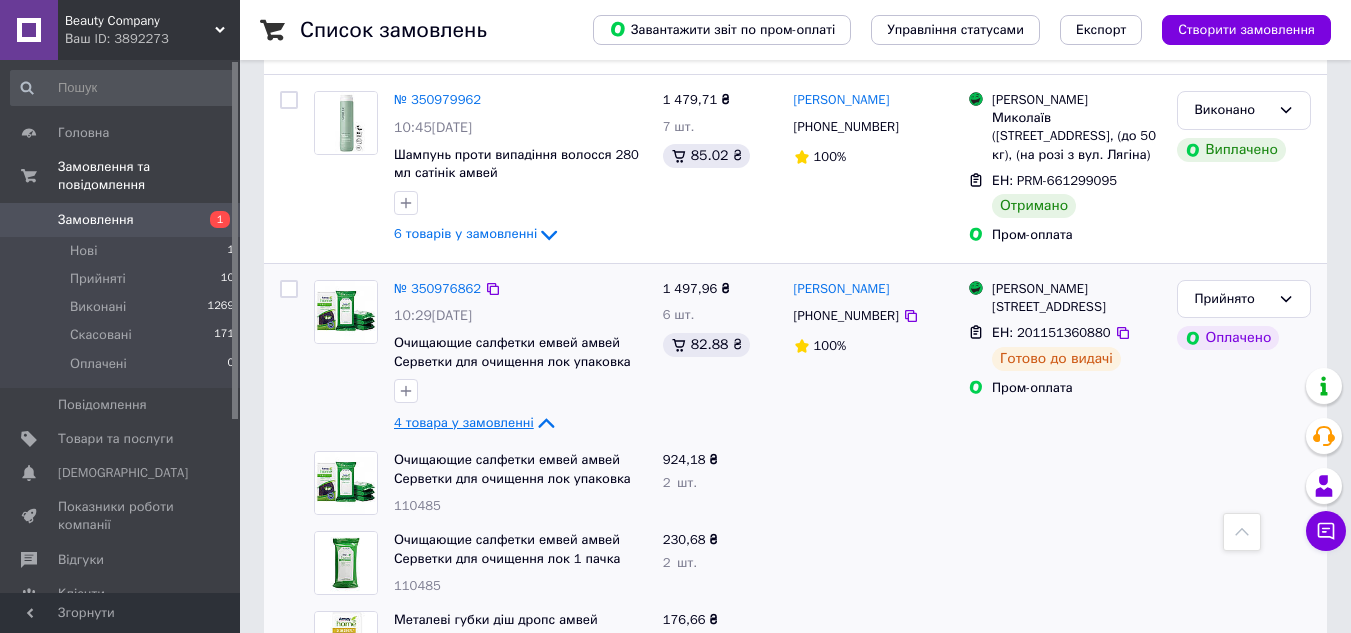 click on "4 товара у замовленні" at bounding box center (464, 422) 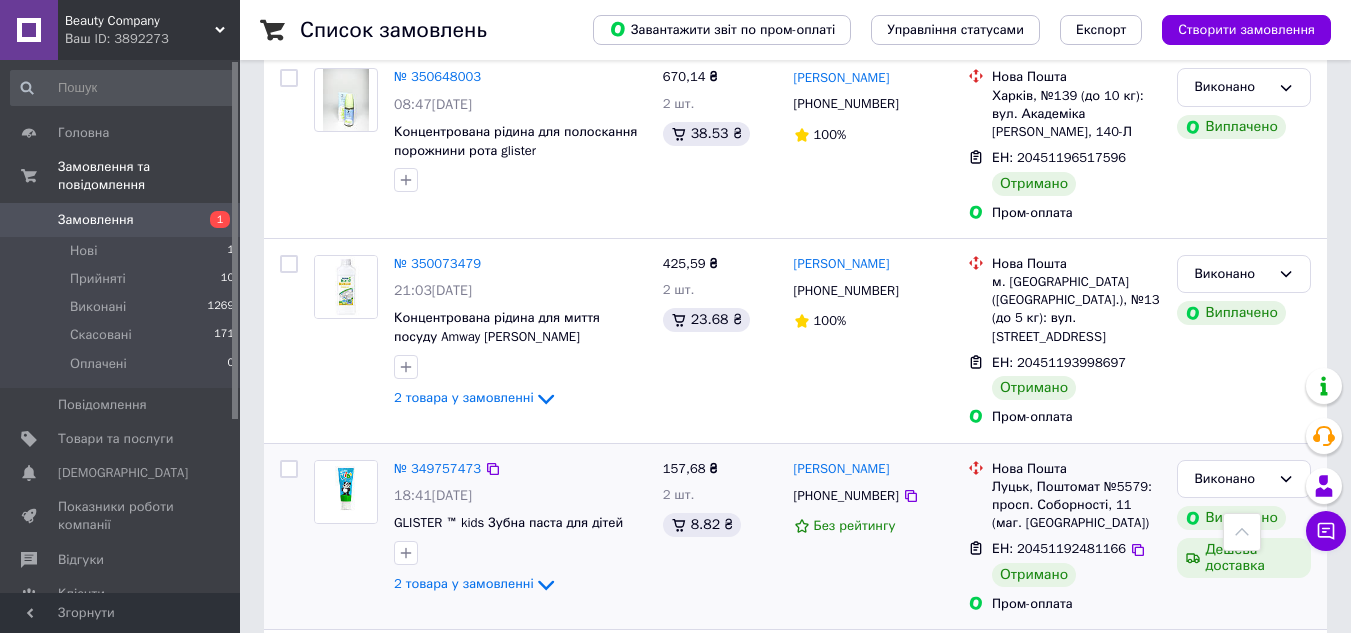 scroll, scrollTop: 3694, scrollLeft: 0, axis: vertical 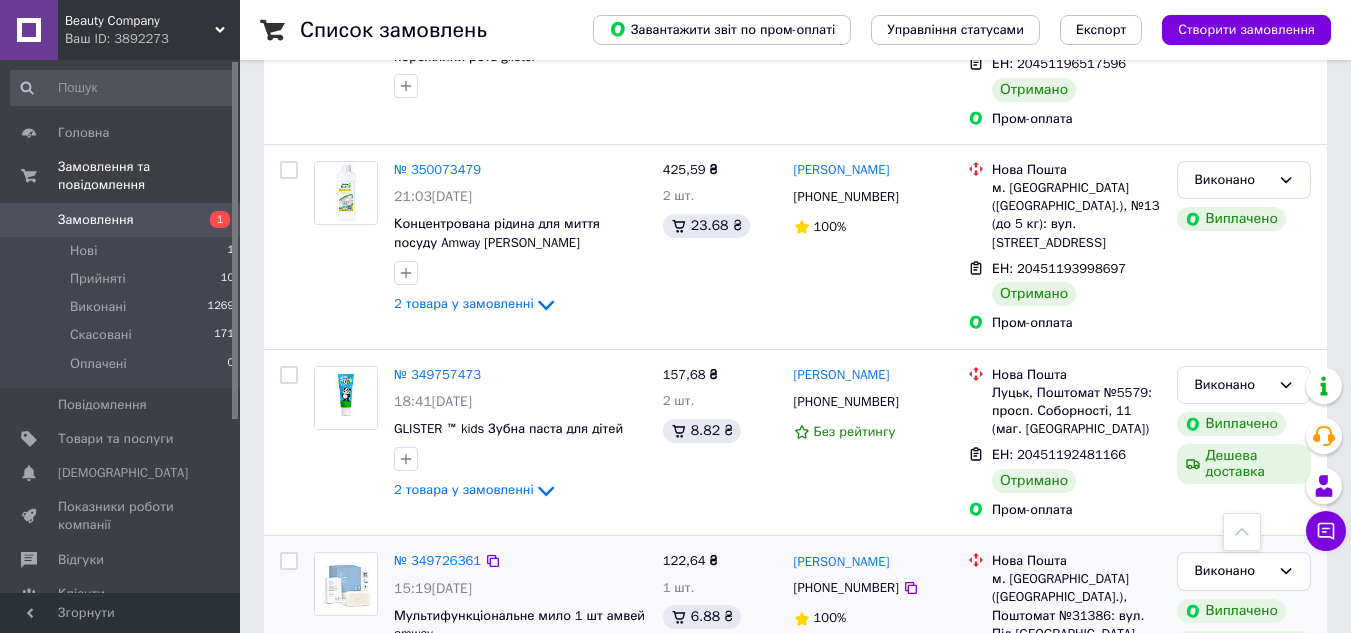 drag, startPoint x: 338, startPoint y: 591, endPoint x: 374, endPoint y: 537, distance: 64.899925 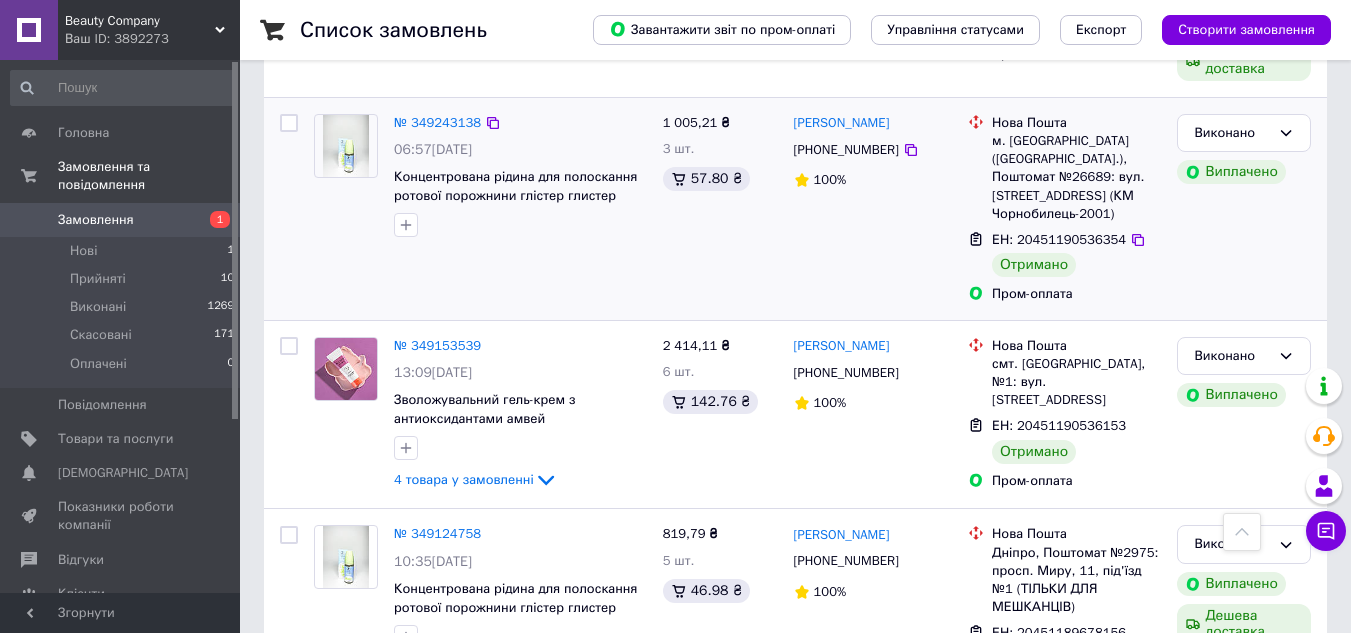 scroll, scrollTop: 1600, scrollLeft: 0, axis: vertical 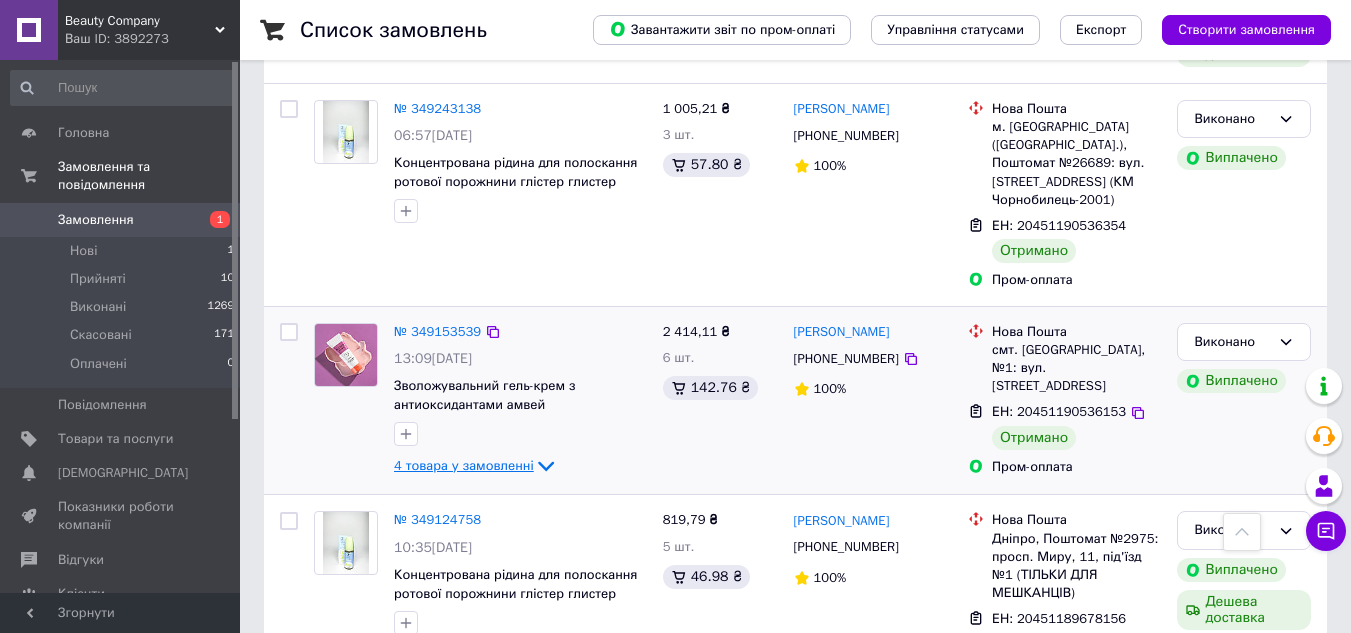 click on "4 товара у замовленні" at bounding box center (464, 465) 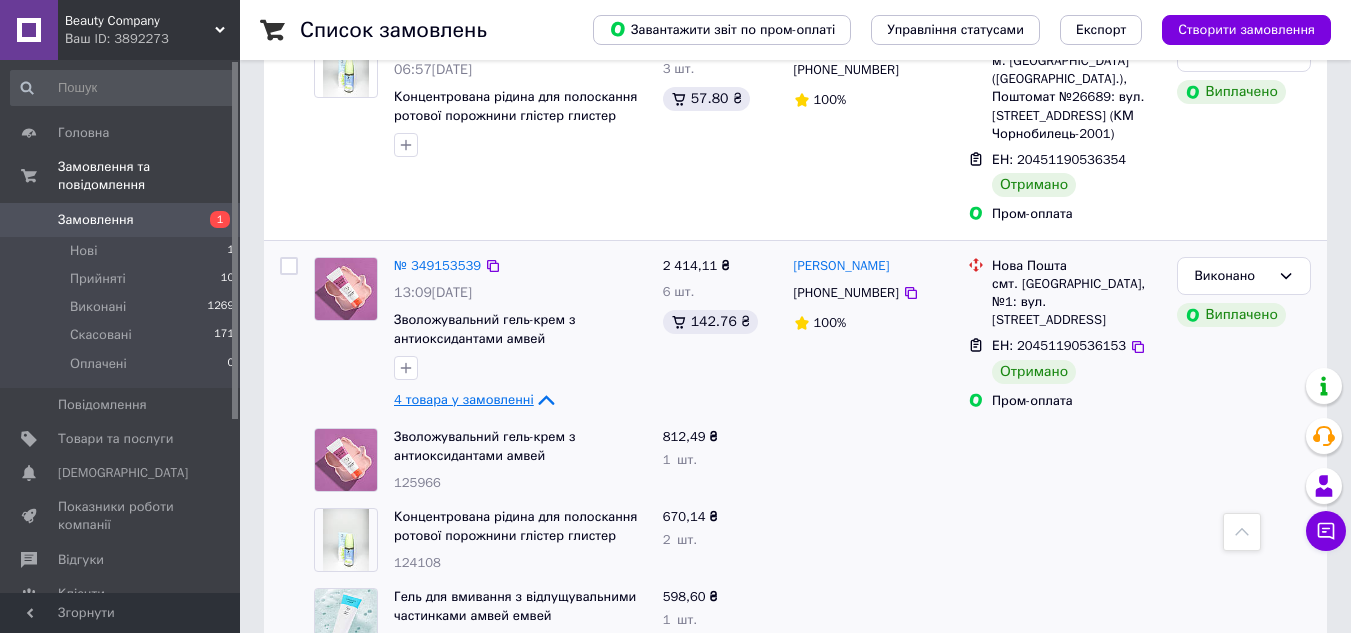 scroll, scrollTop: 1700, scrollLeft: 0, axis: vertical 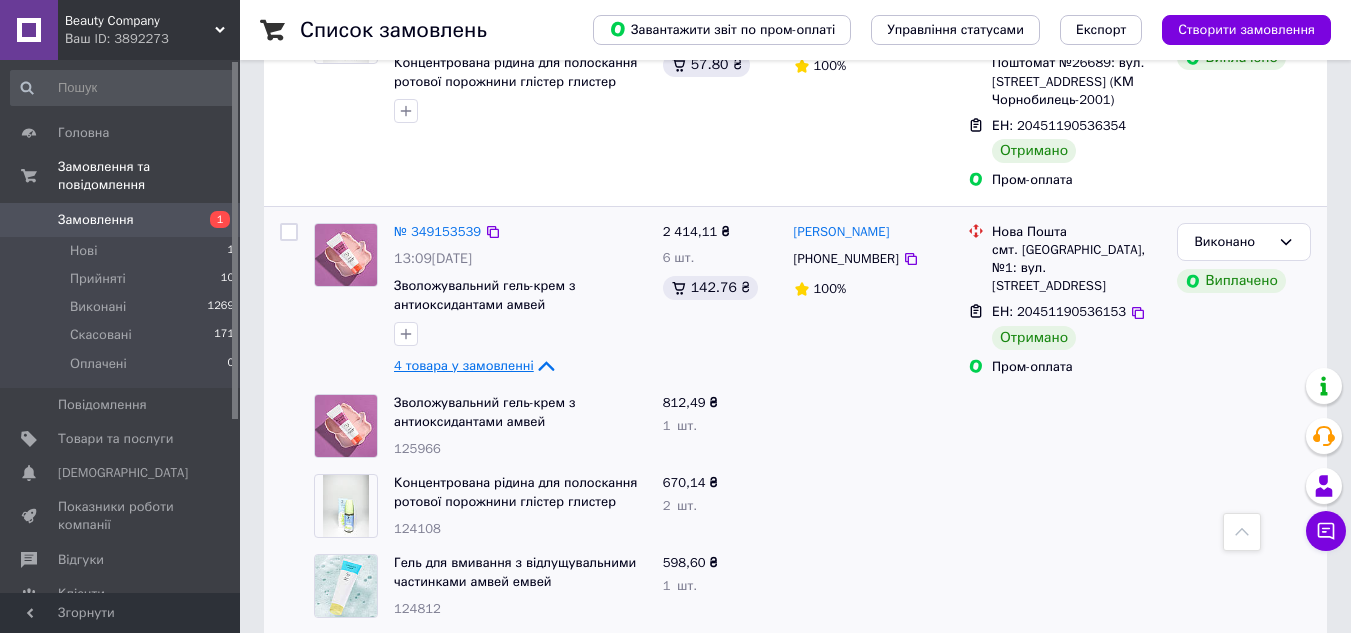 click on "4 товара у замовленні" at bounding box center [464, 365] 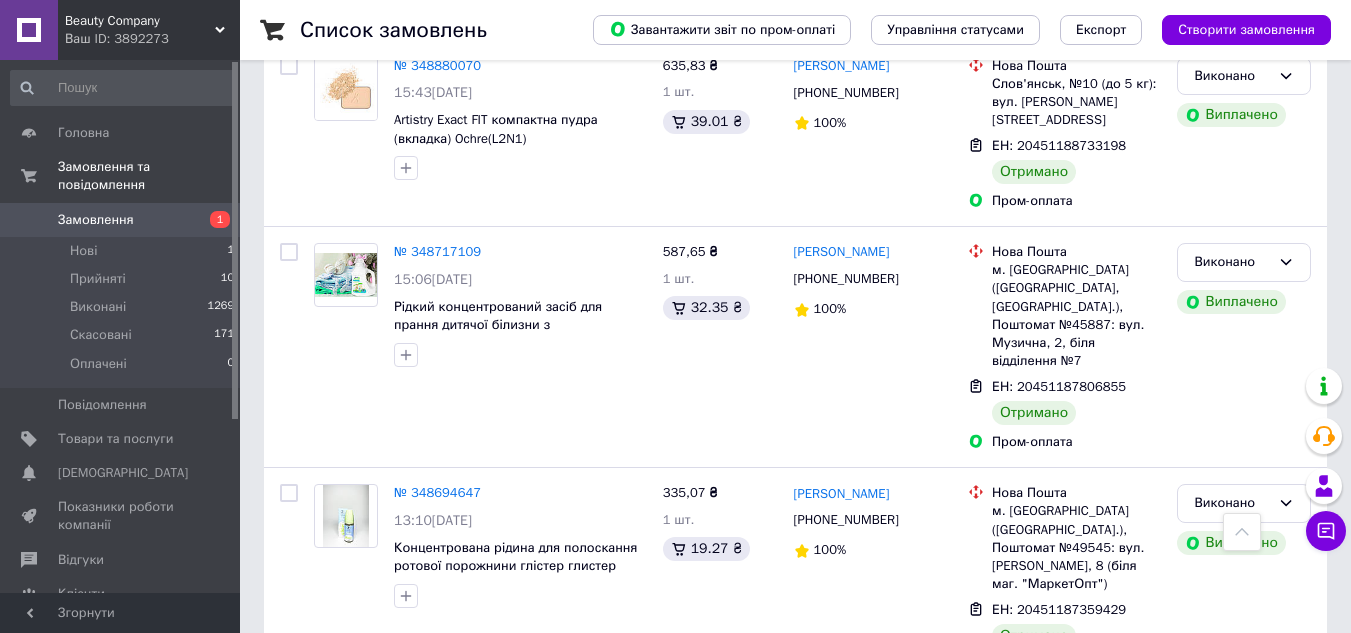 scroll, scrollTop: 3497, scrollLeft: 0, axis: vertical 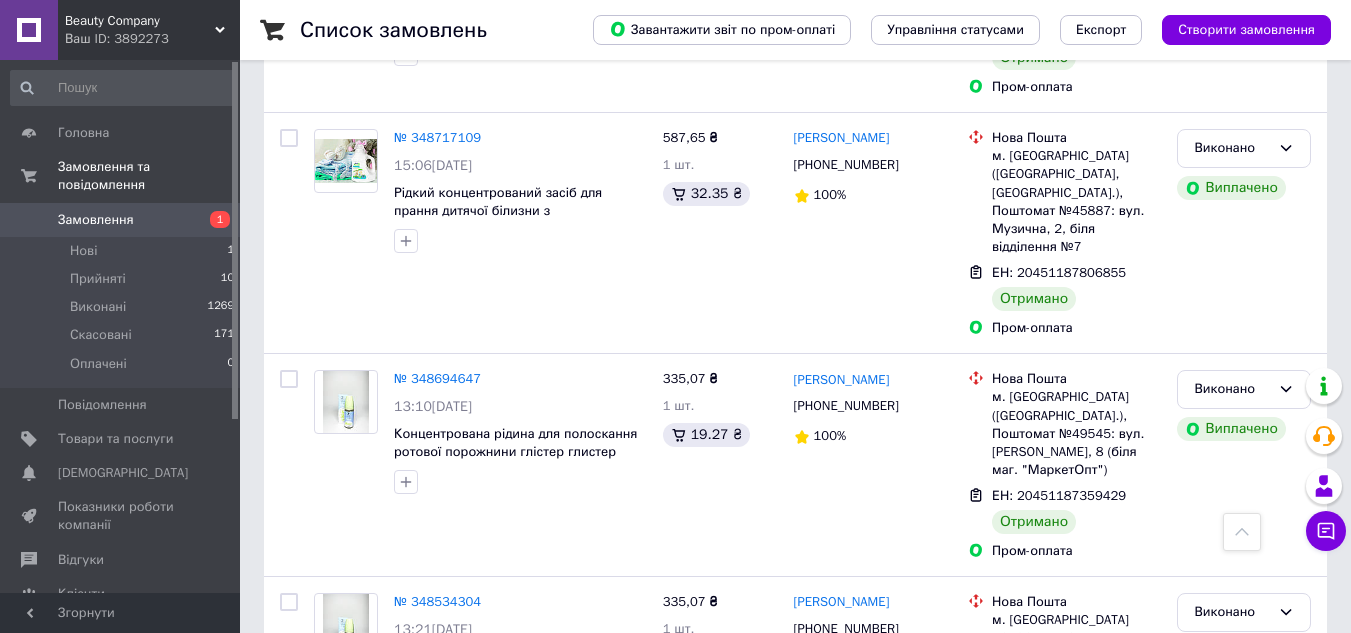 click on "1" at bounding box center [404, 862] 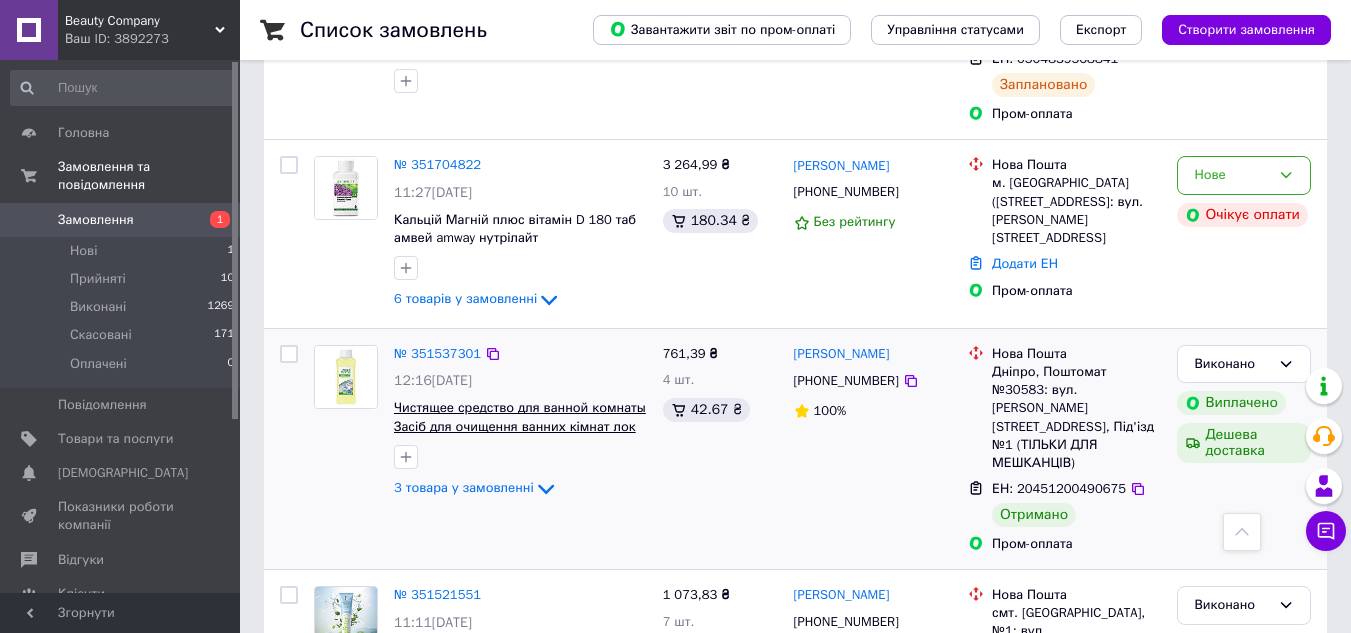 scroll, scrollTop: 1700, scrollLeft: 0, axis: vertical 